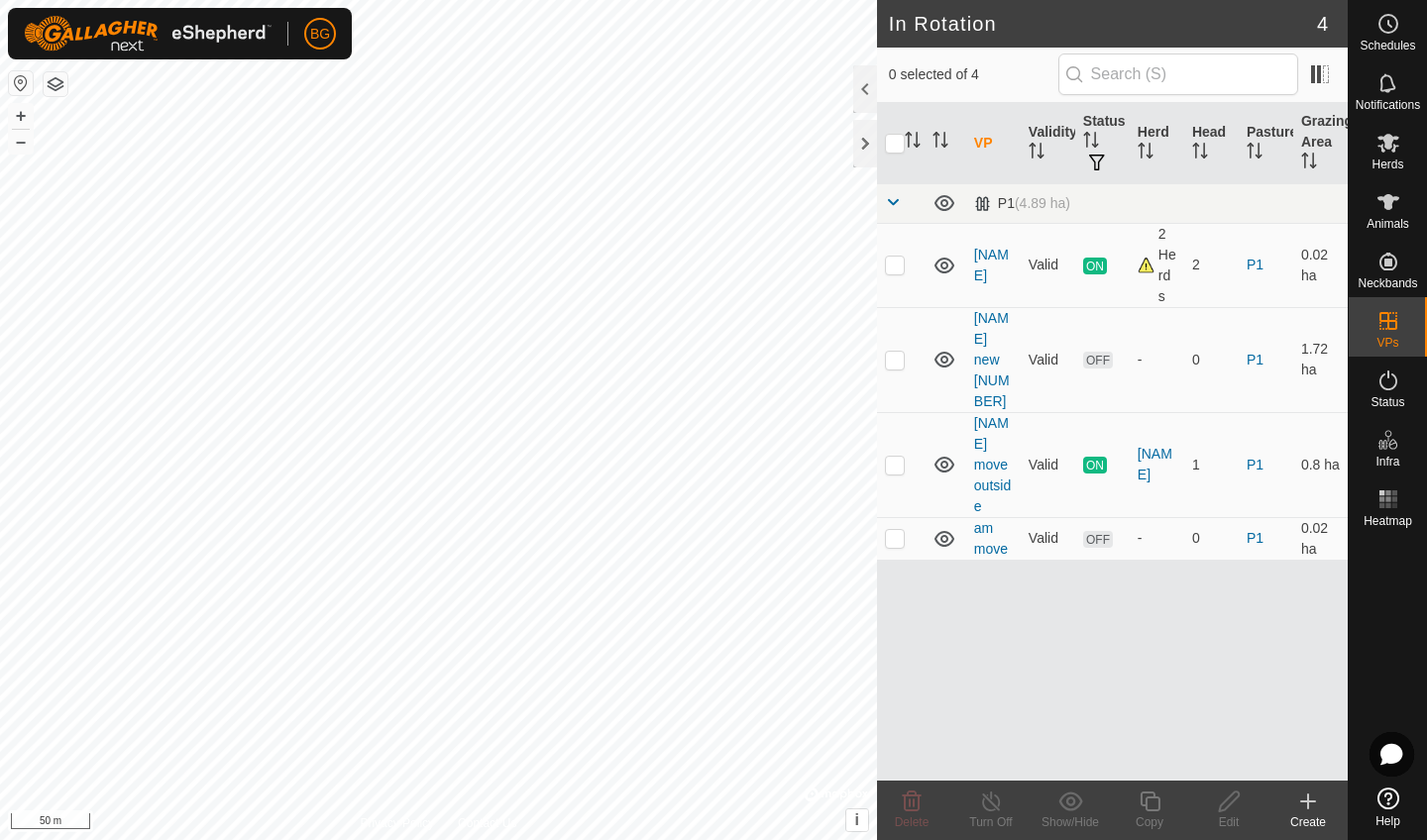 scroll, scrollTop: 0, scrollLeft: 0, axis: both 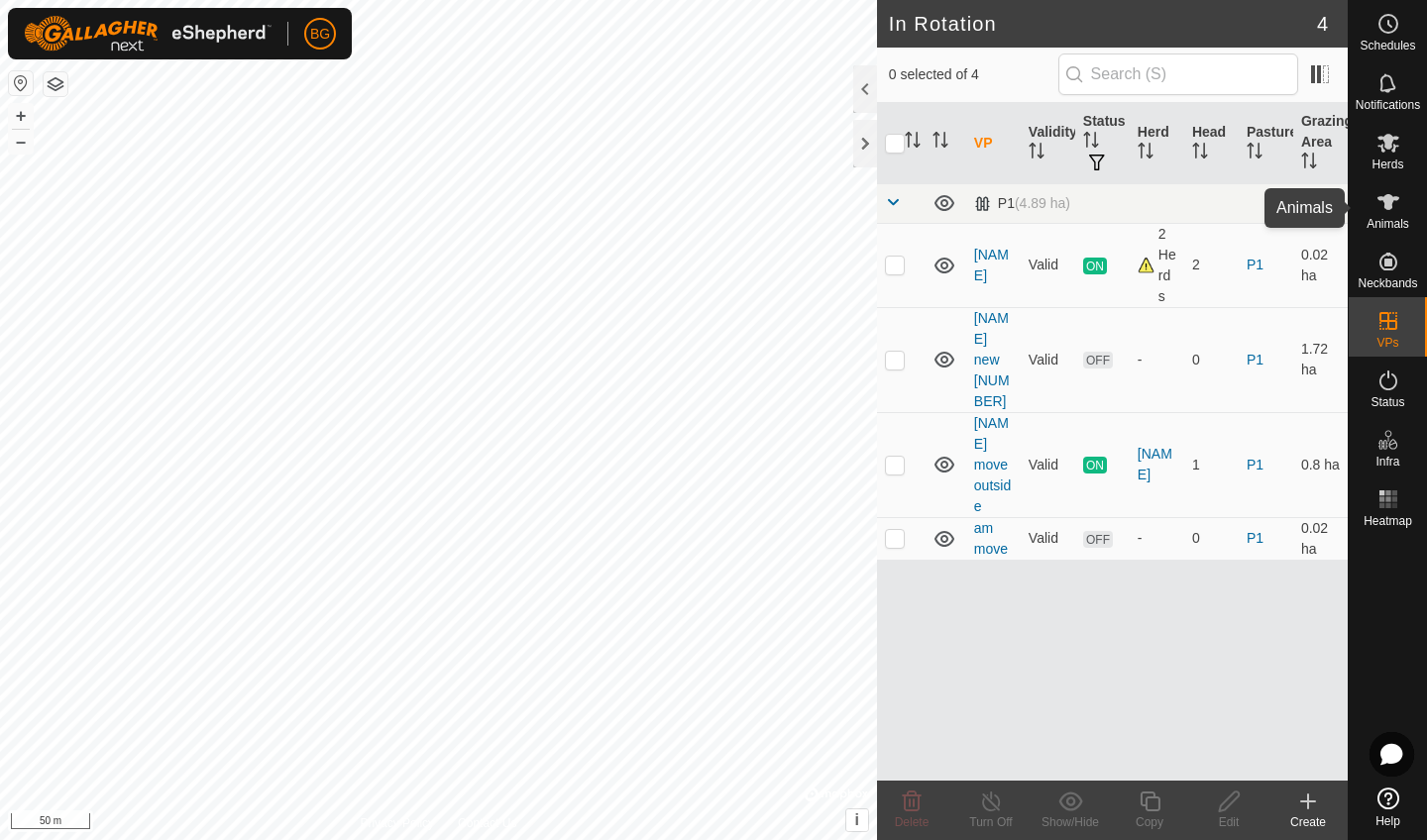 click 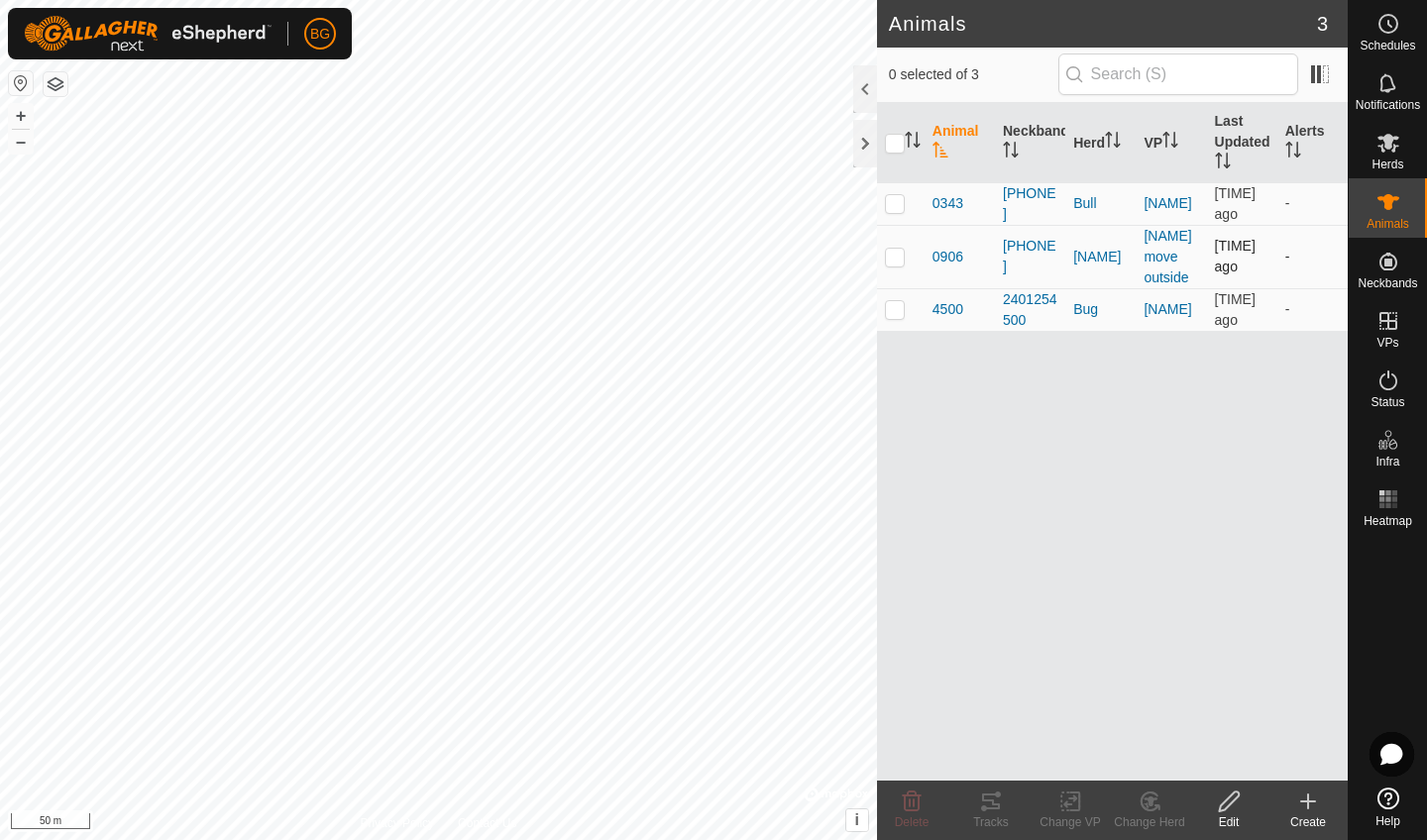 click at bounding box center (895, 257) 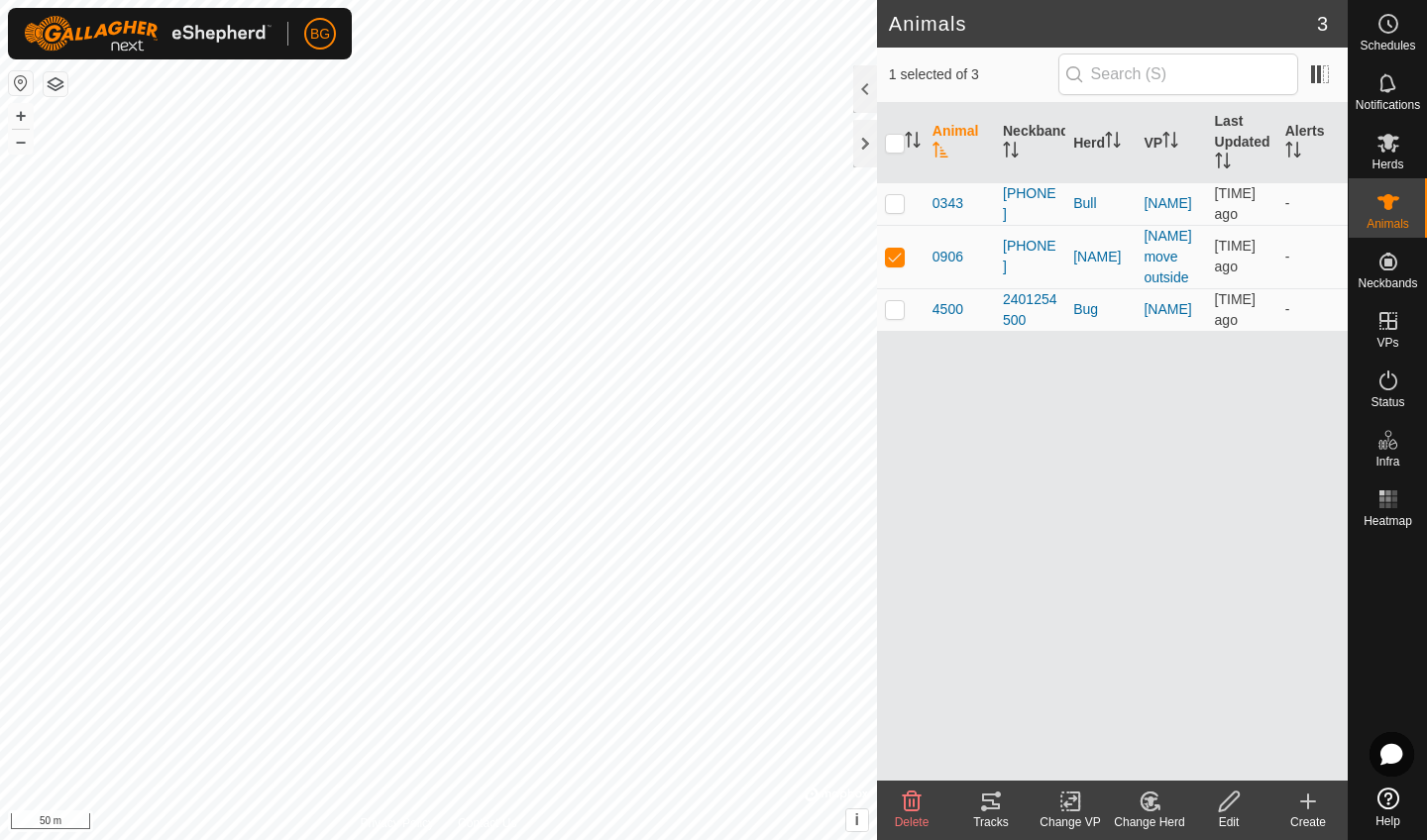 click 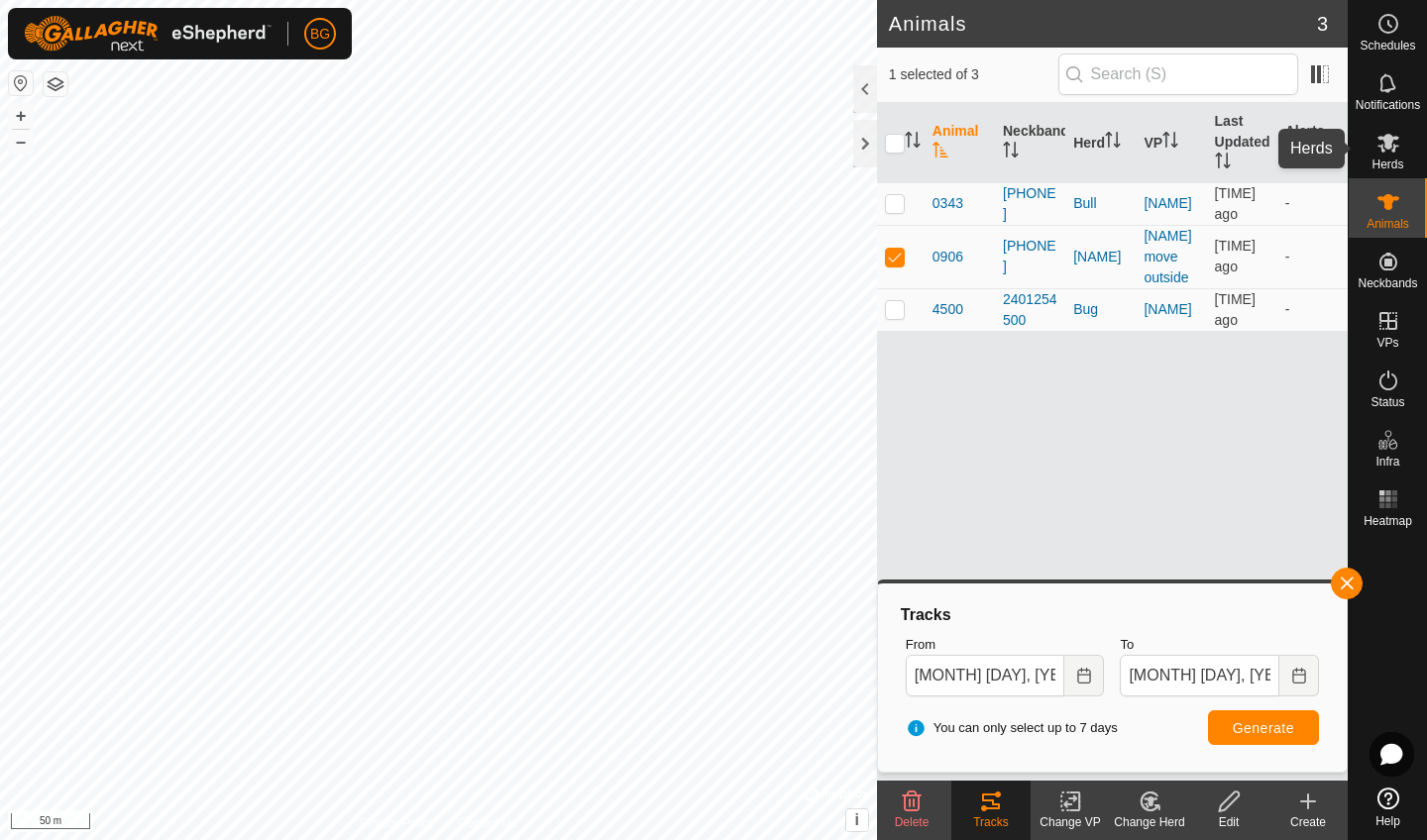 click on "Herds" at bounding box center (1387, 164) 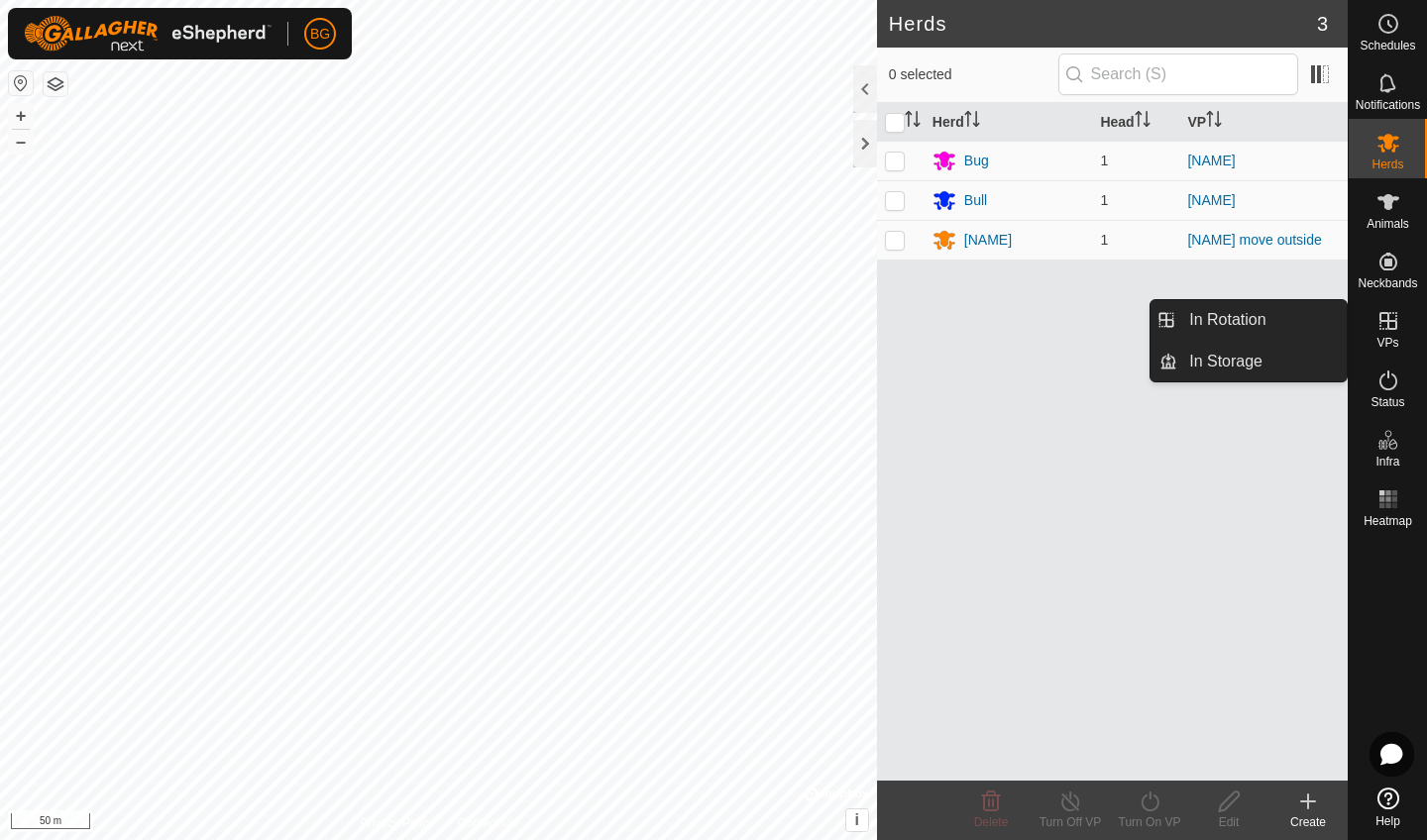 click 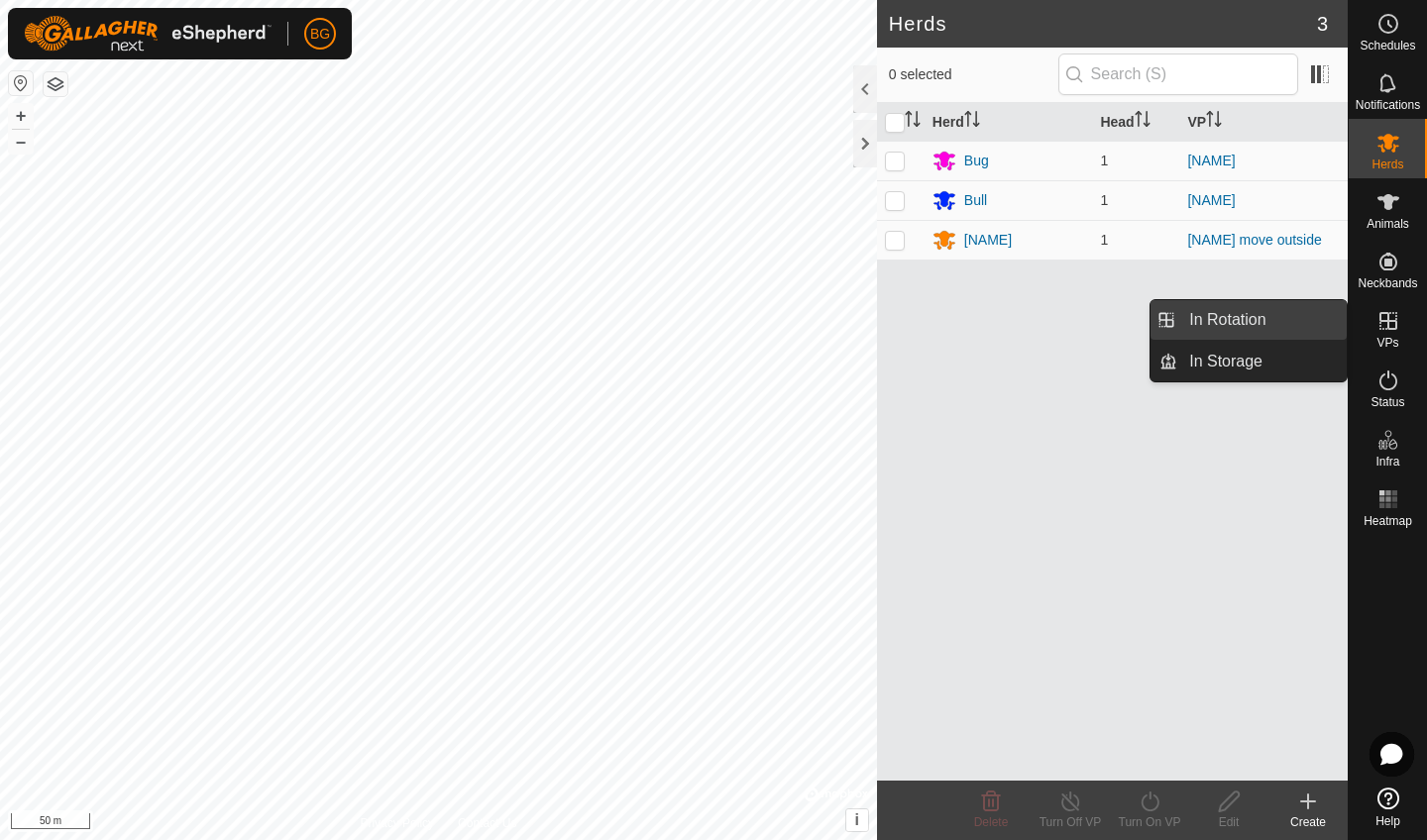 click on "In Rotation" at bounding box center (1262, 320) 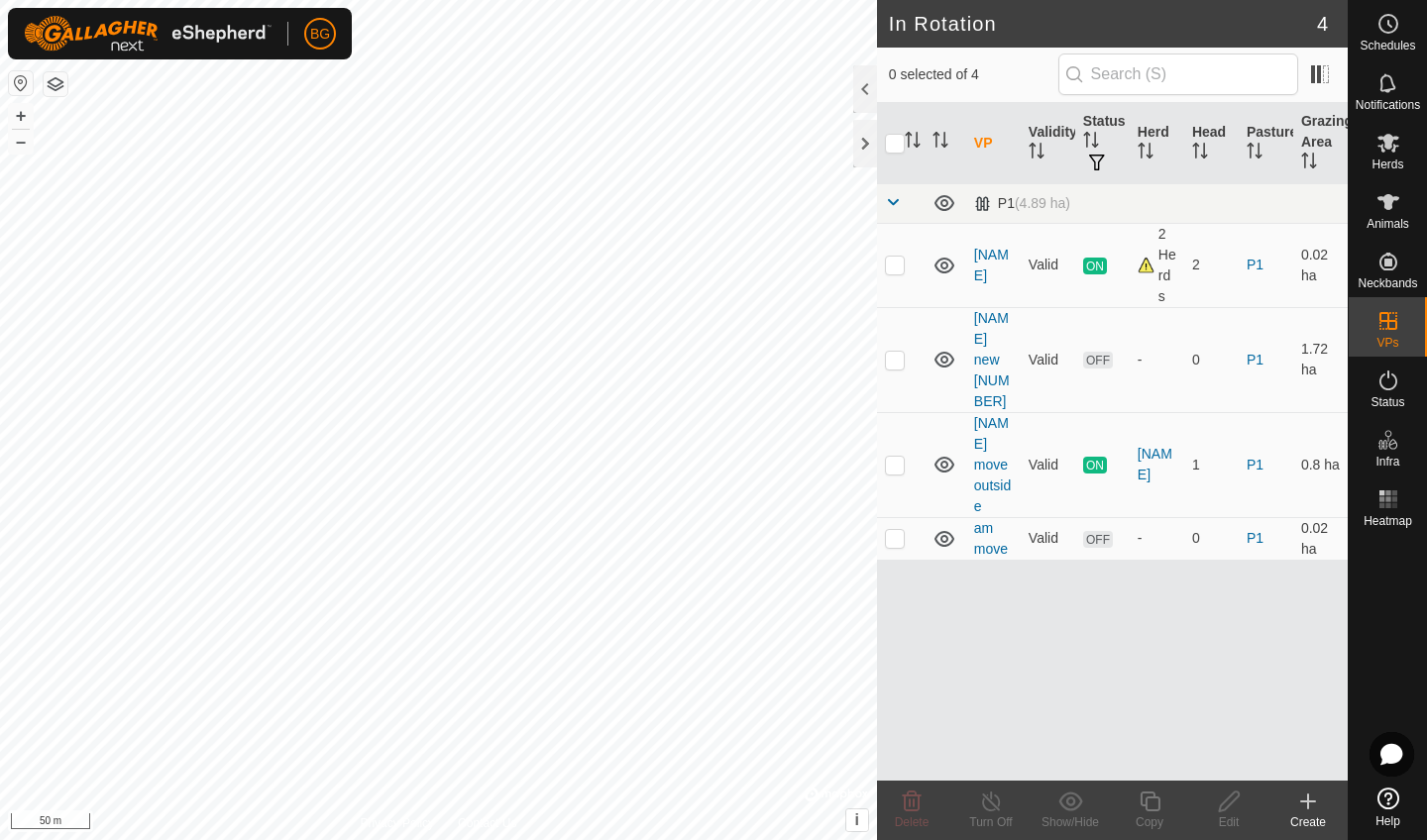 click 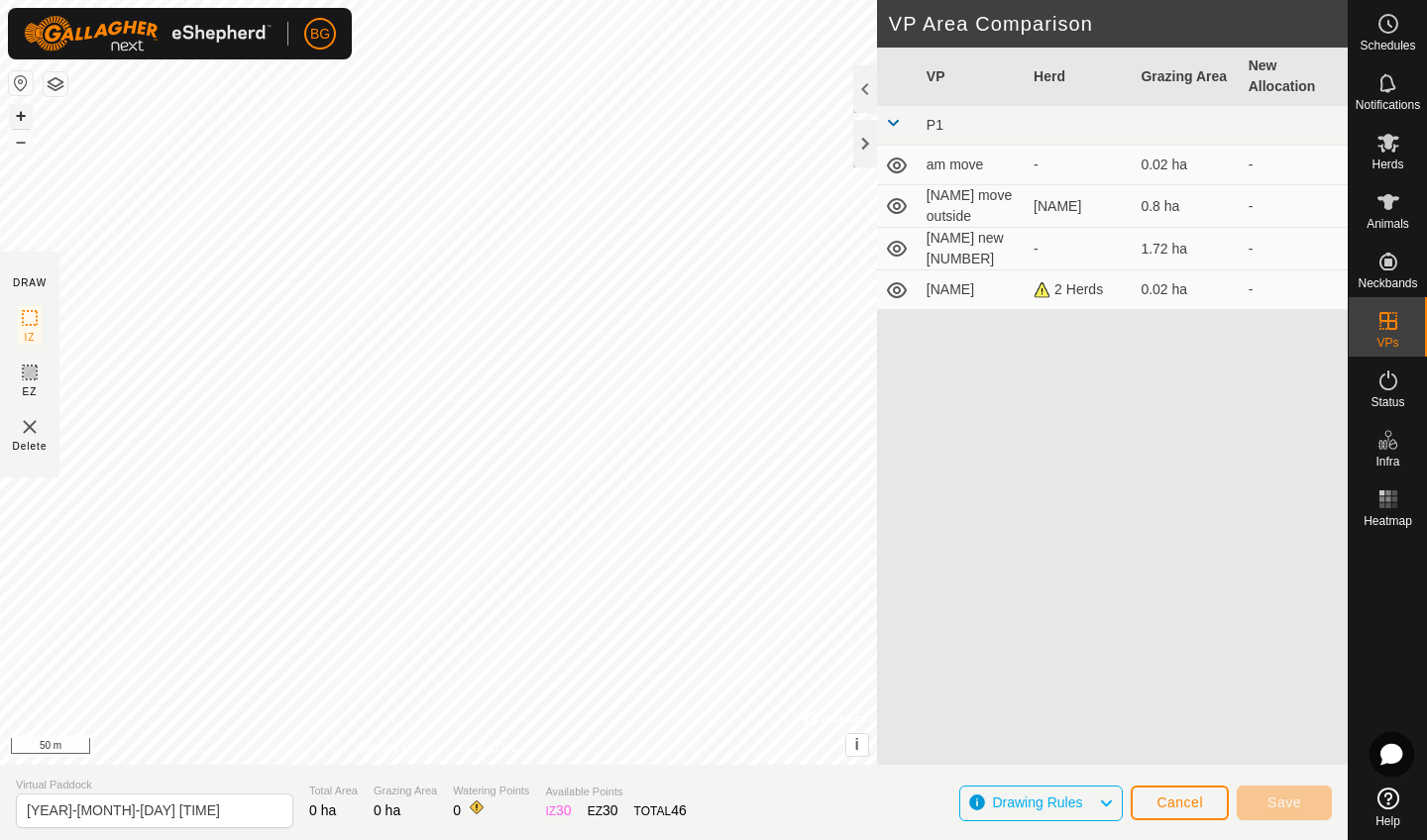 click on "+" at bounding box center [21, 116] 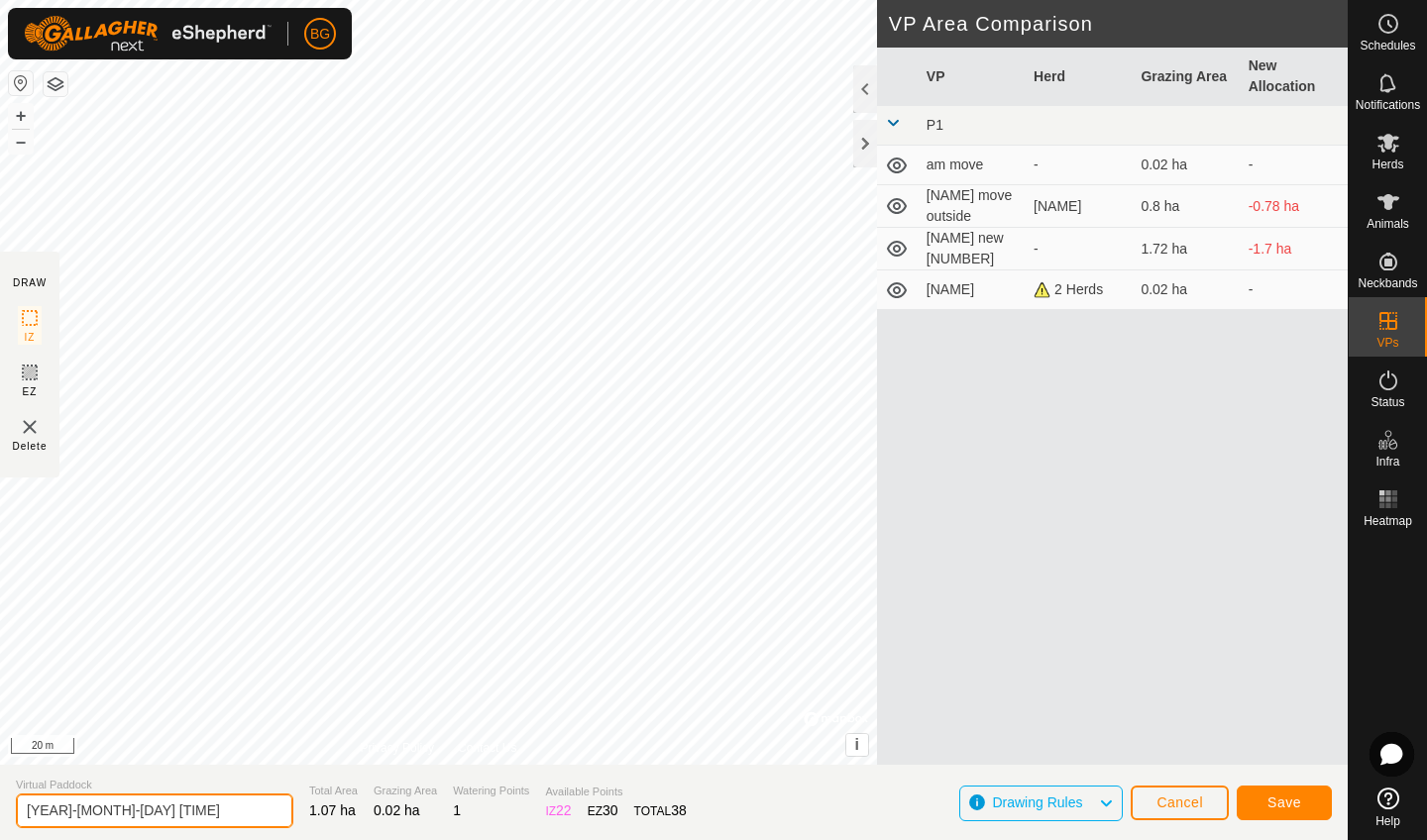 click on "[YEAR]-[MONTH]-[DAY] [TIME]" 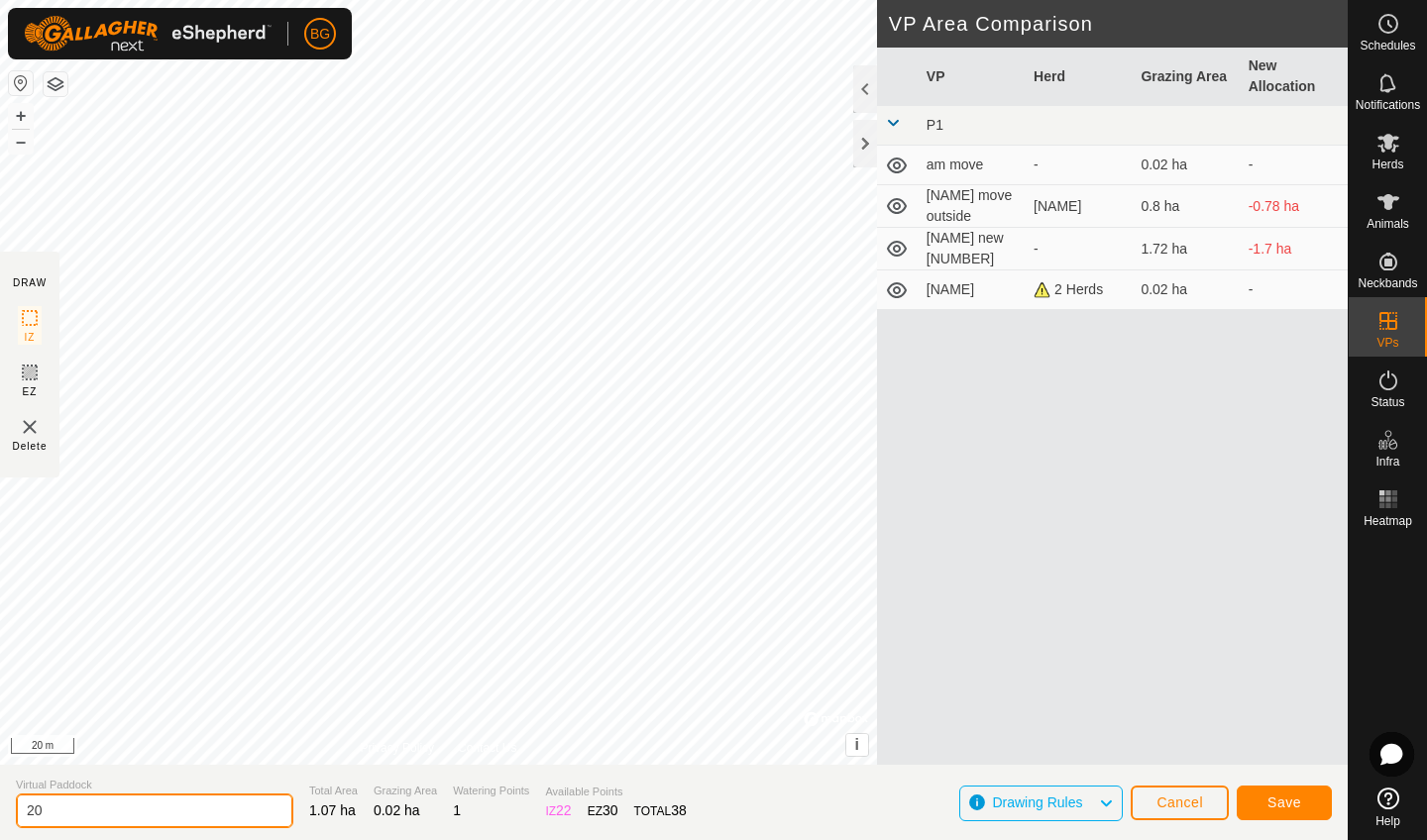 type on "2" 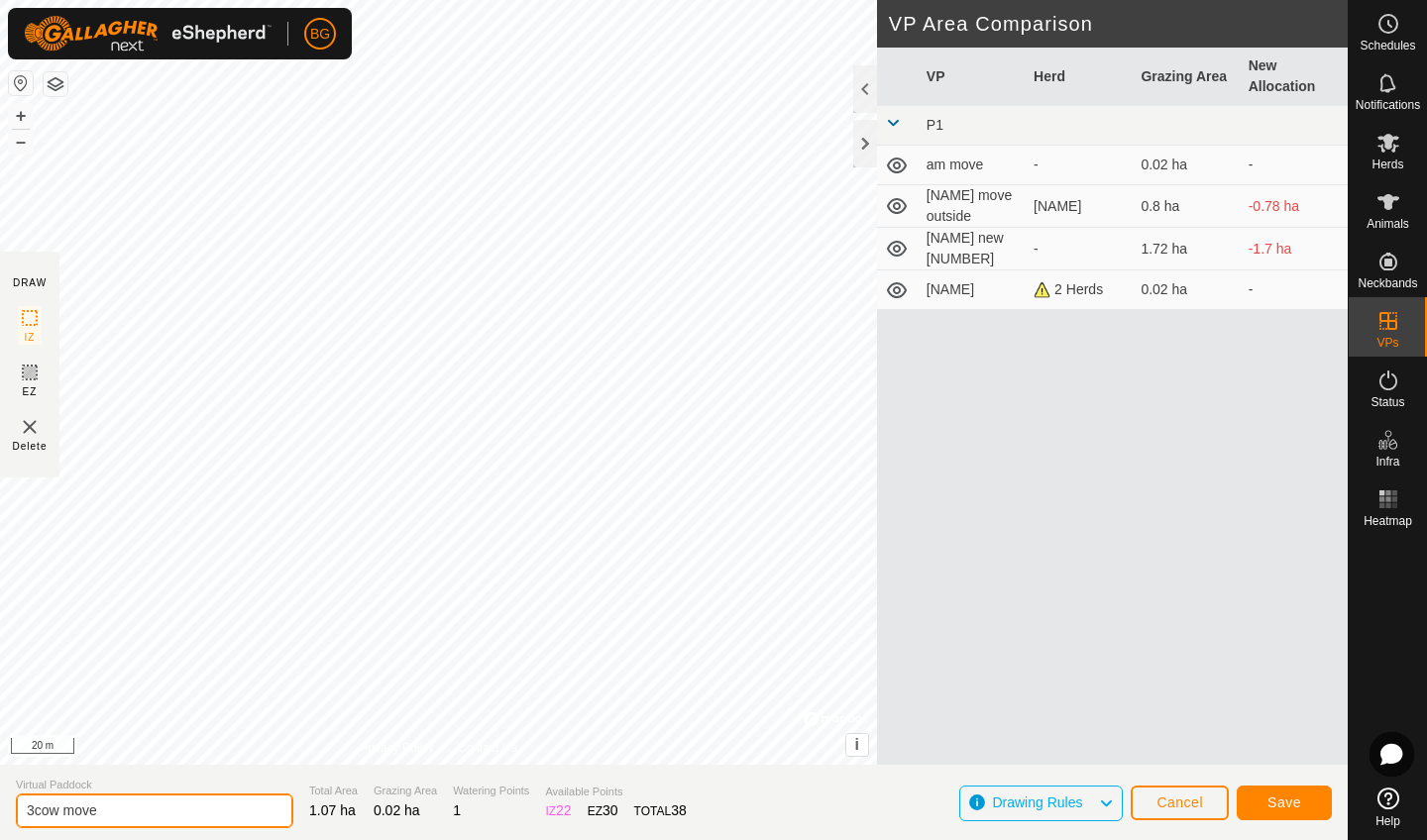 type on "3cow move" 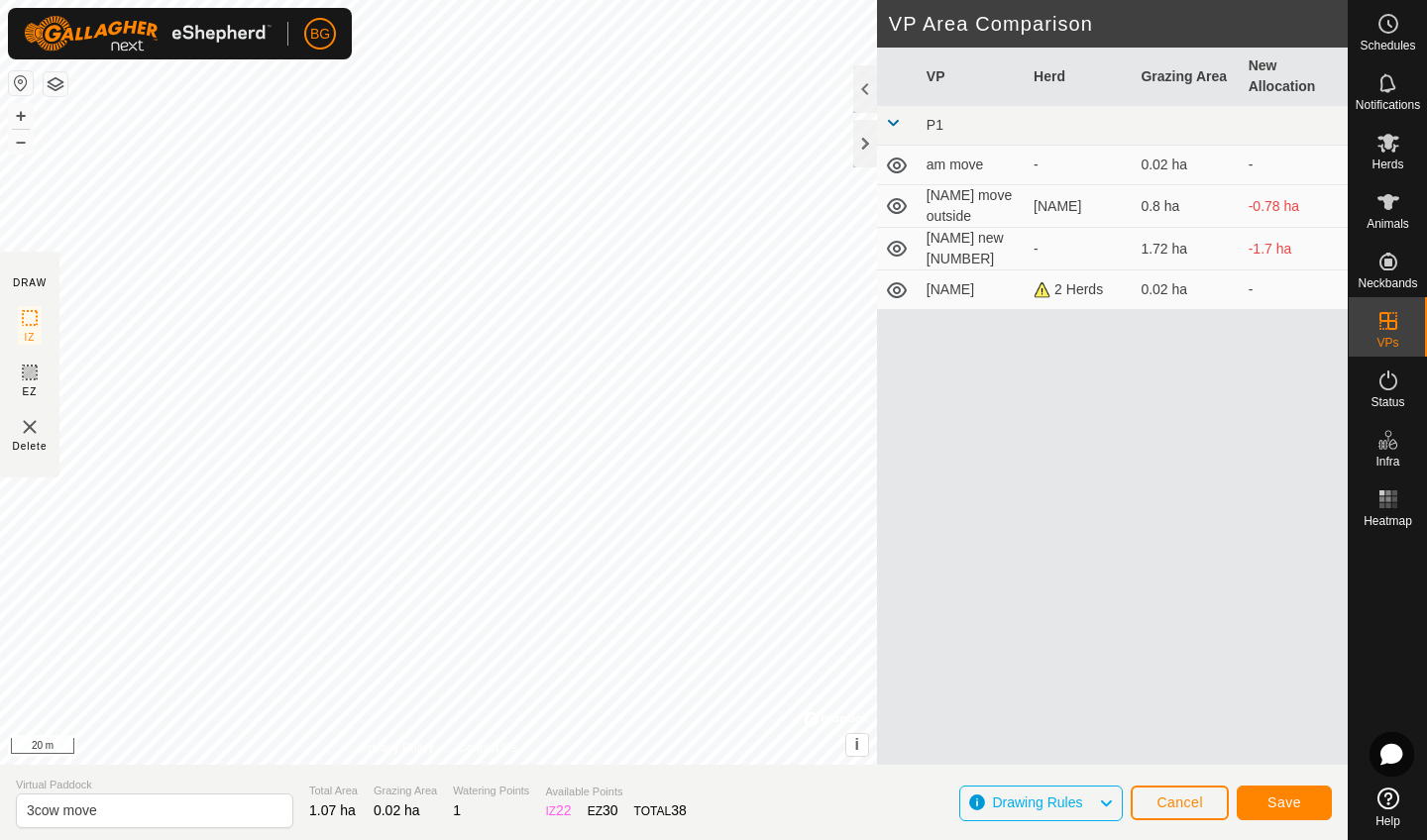 click on "Save" 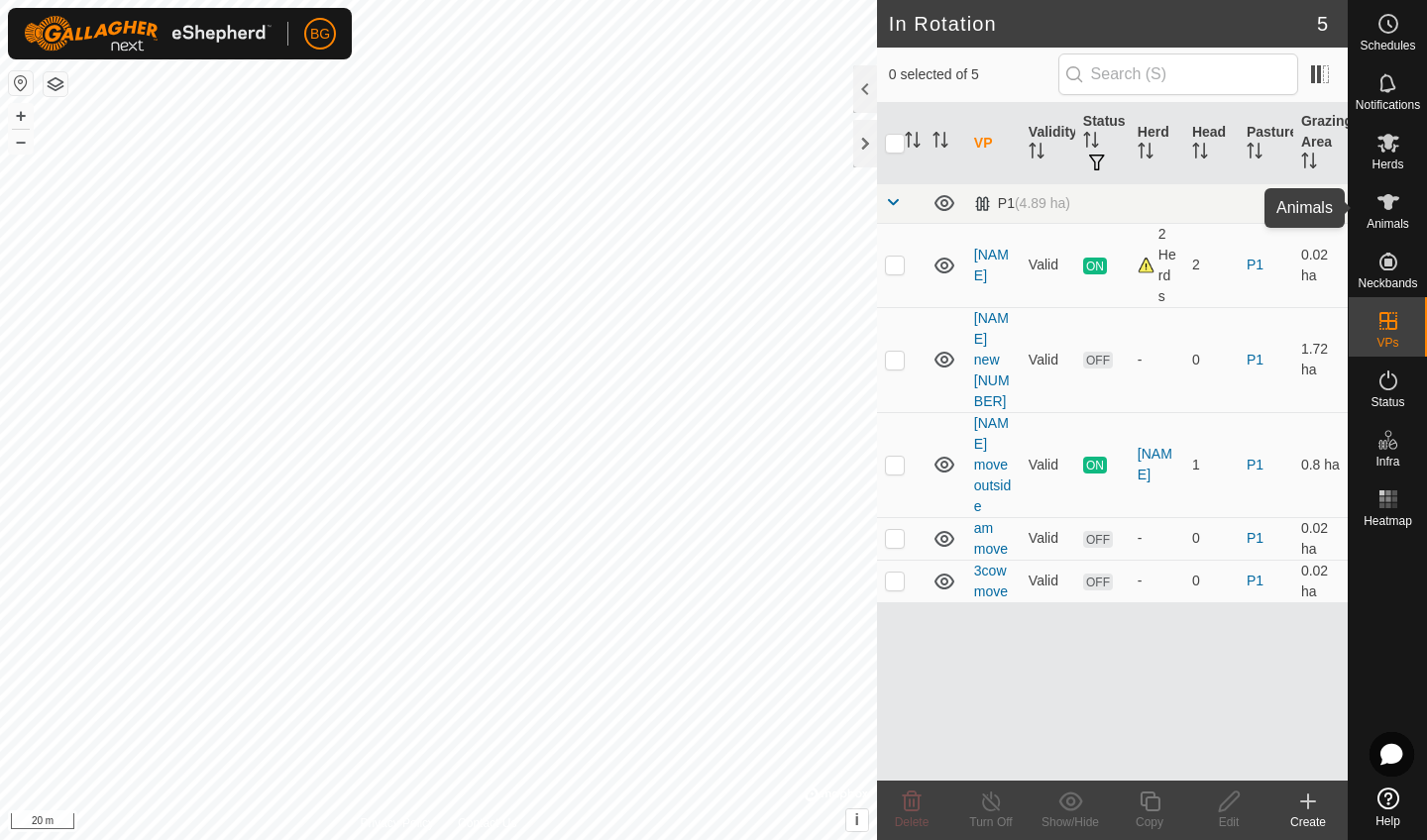 click 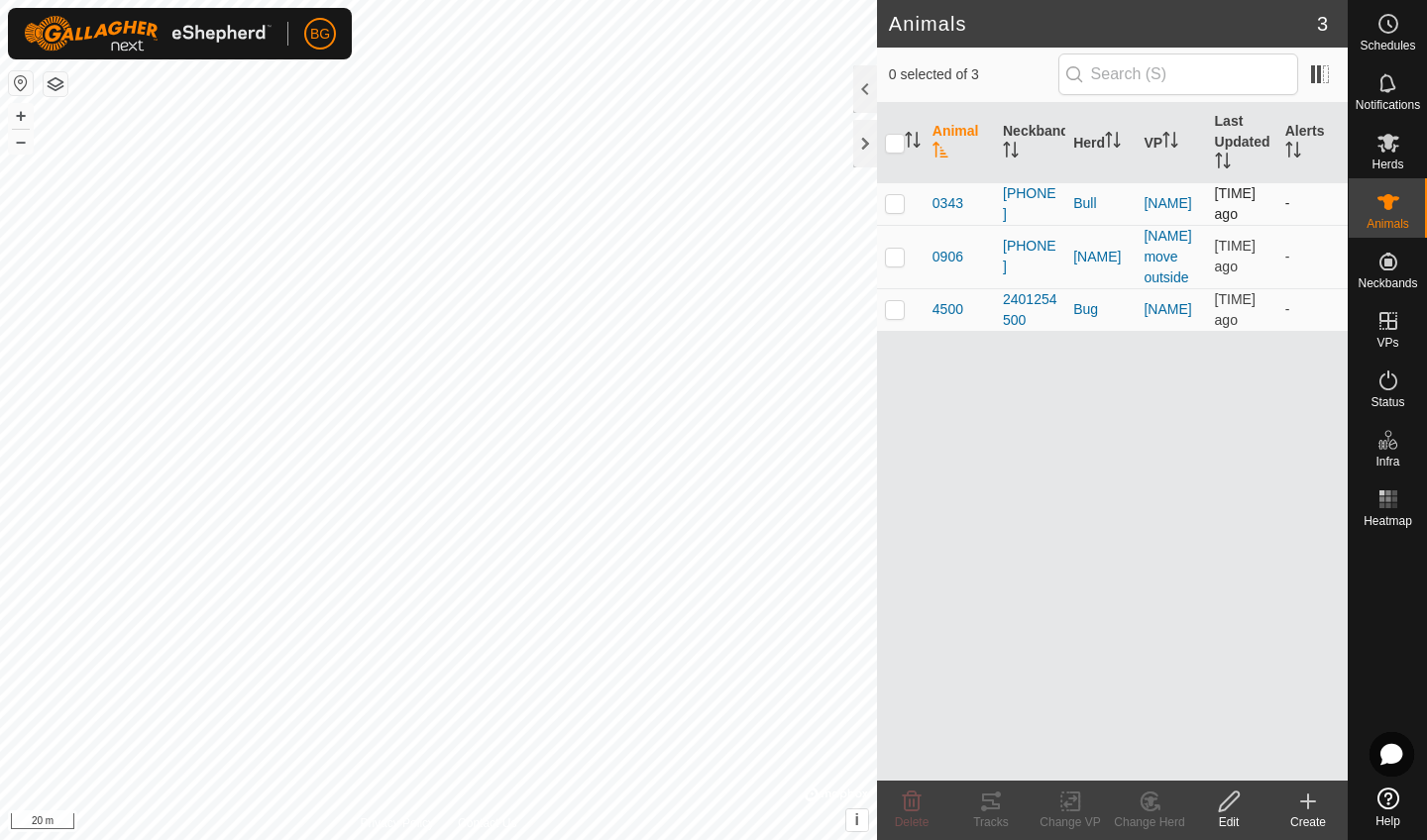 click at bounding box center (895, 203) 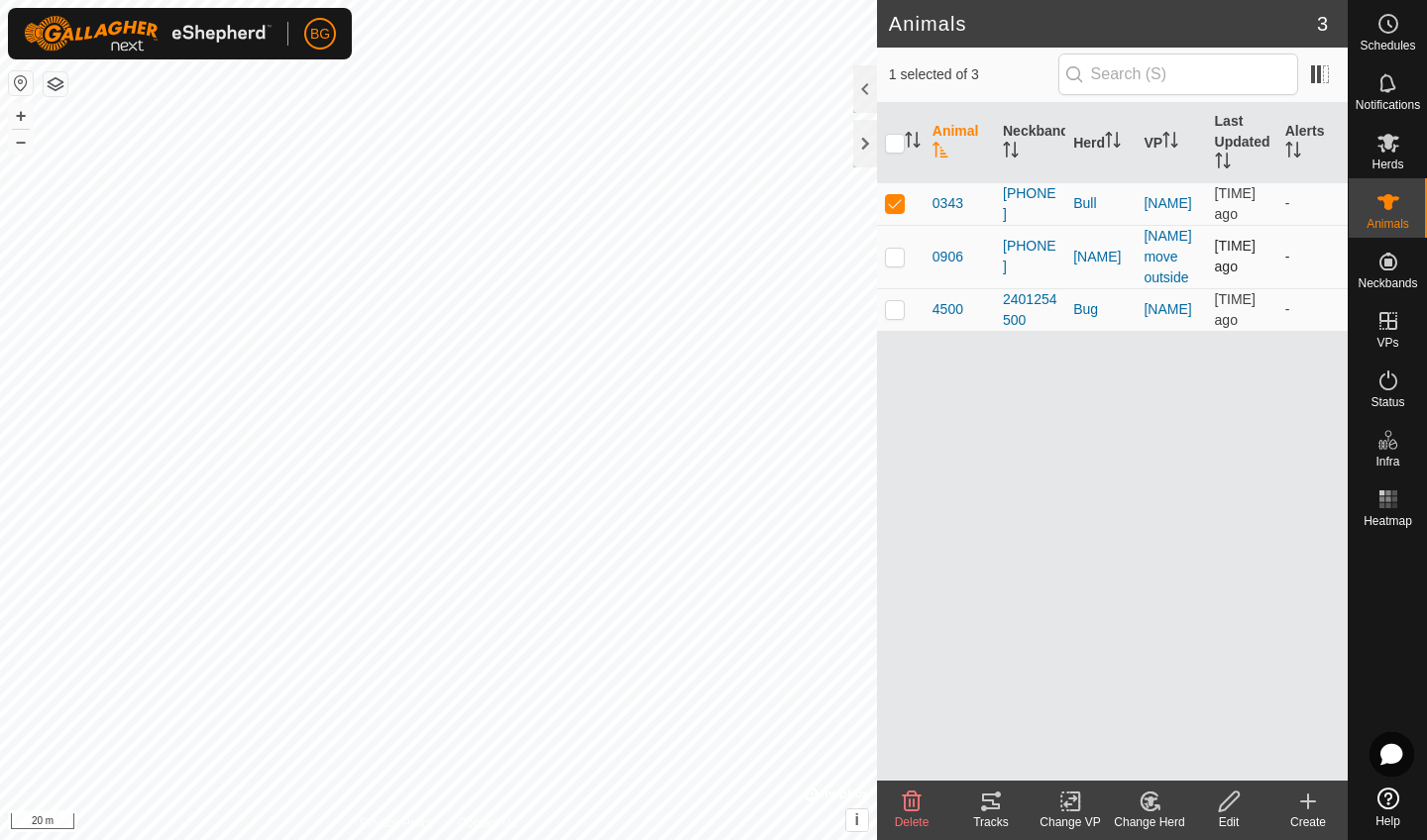 click at bounding box center [895, 257] 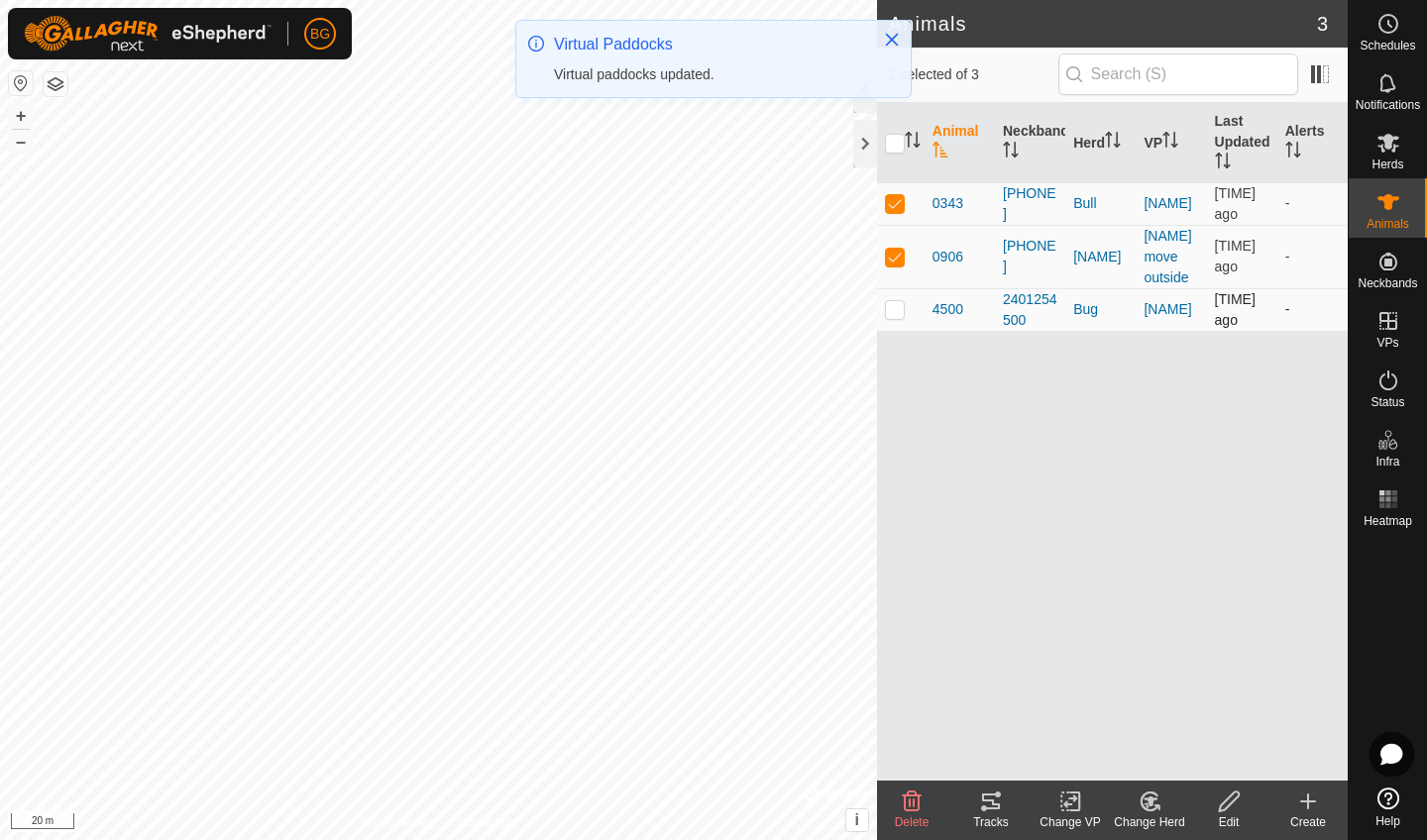 click at bounding box center (895, 309) 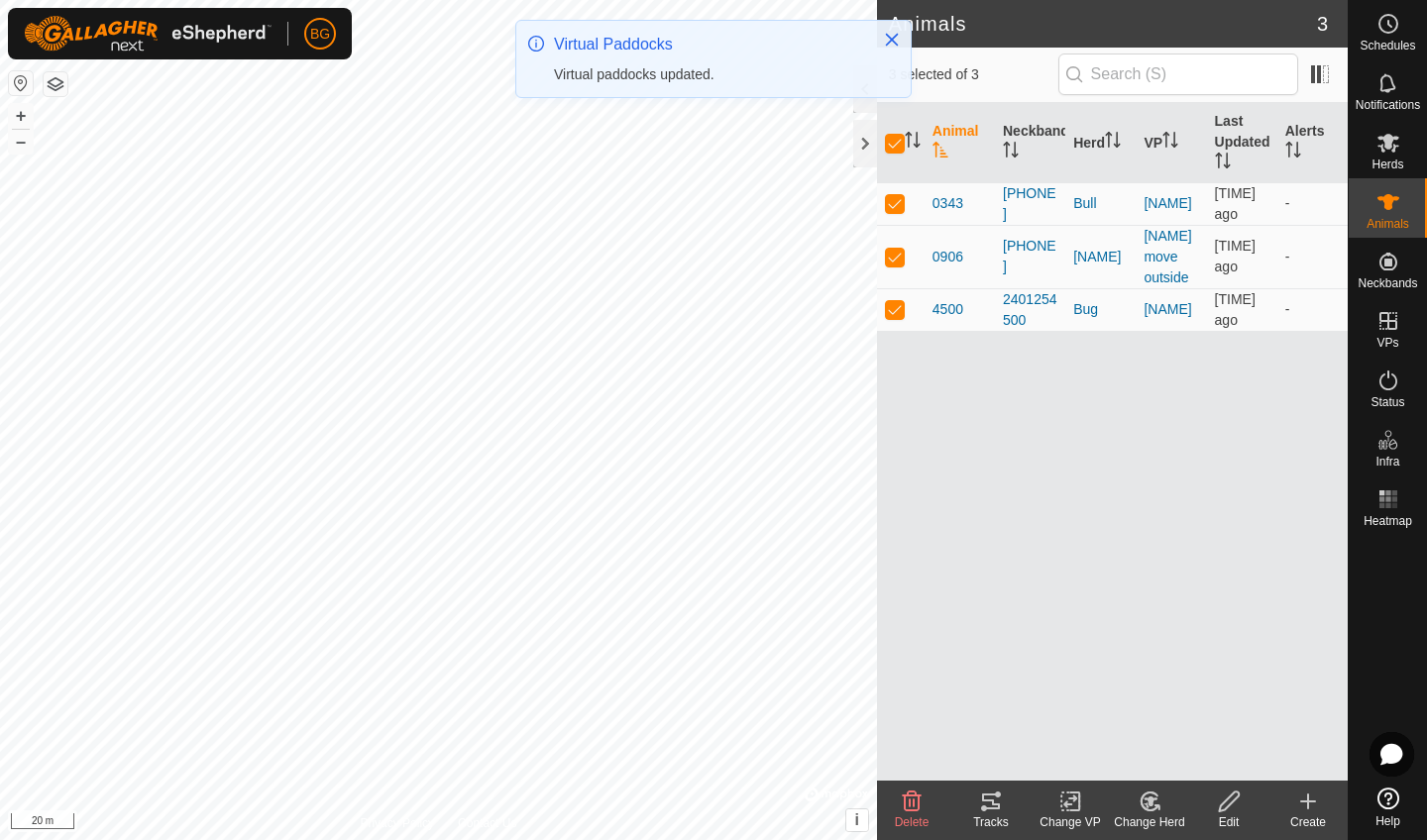 click 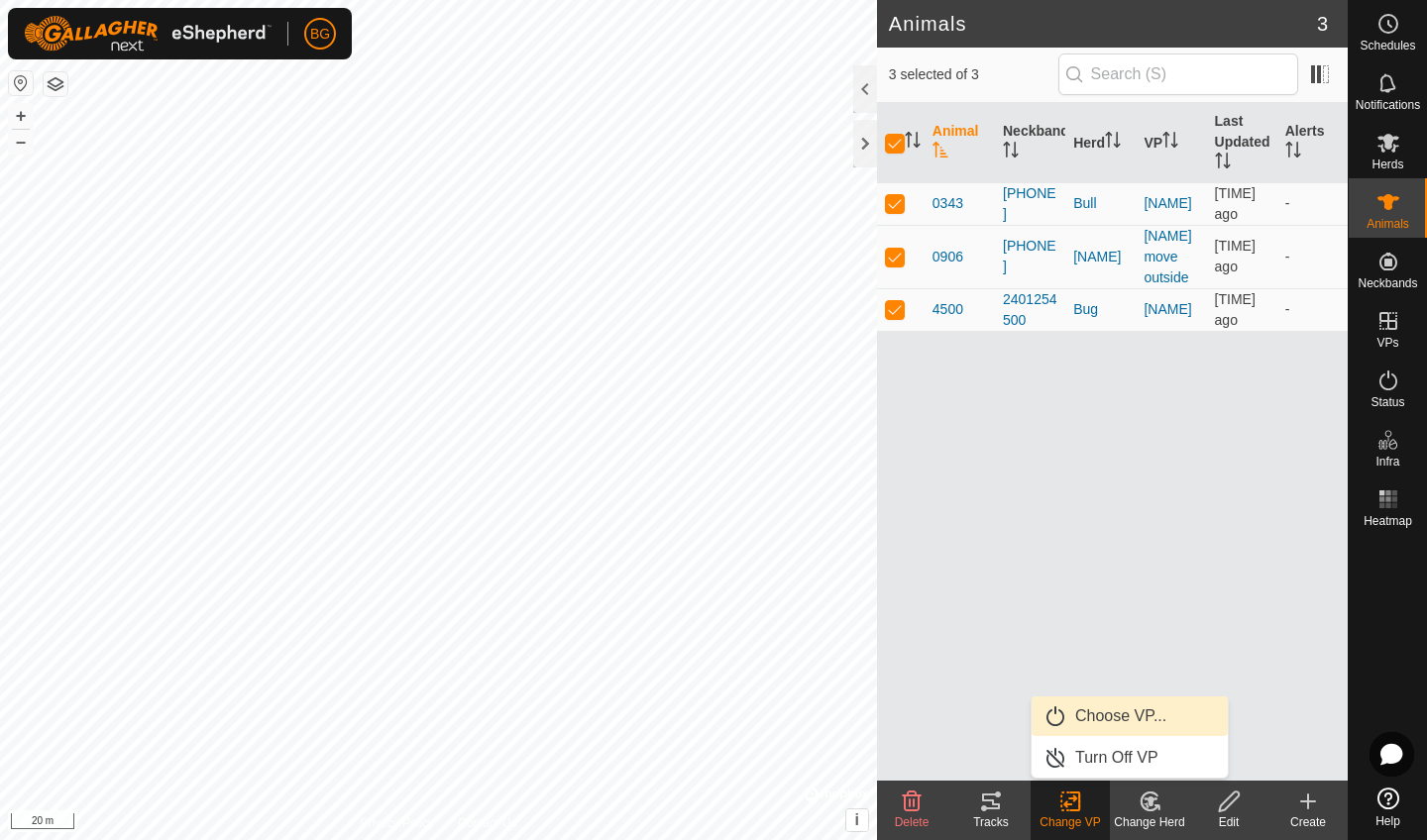 click on "Choose VP..." at bounding box center [1130, 716] 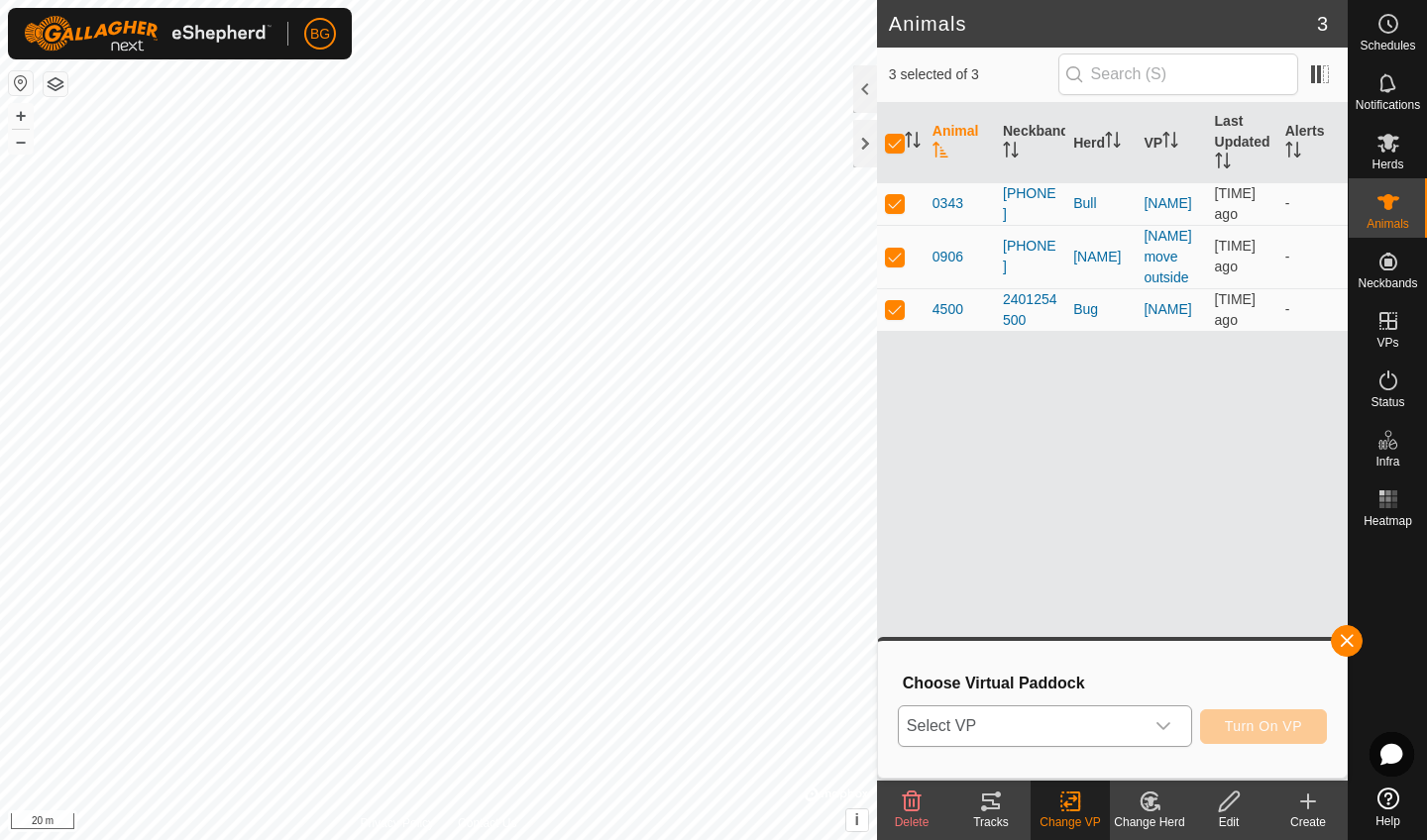 click 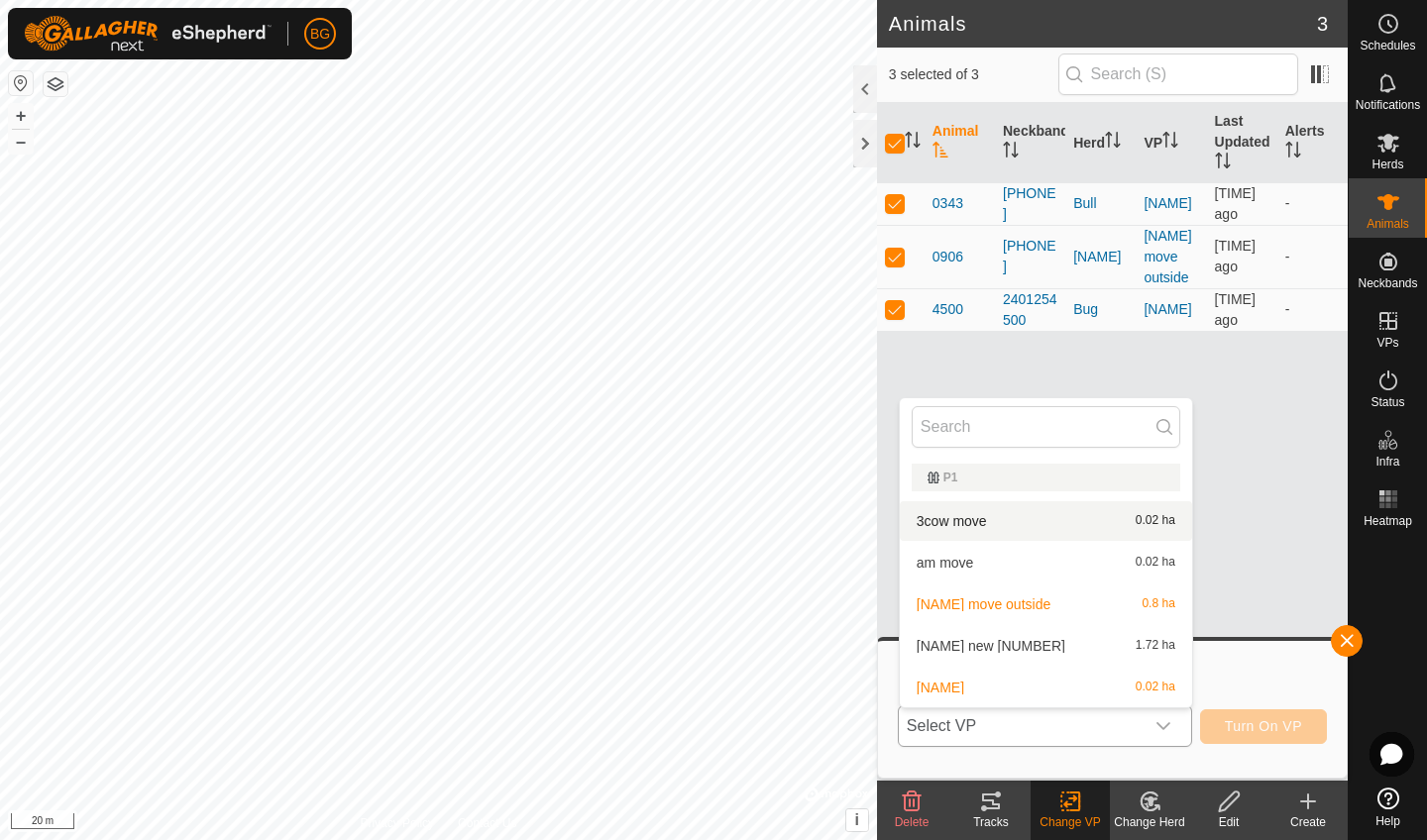 click on "3cow move [AREA]" at bounding box center (1045, 521) 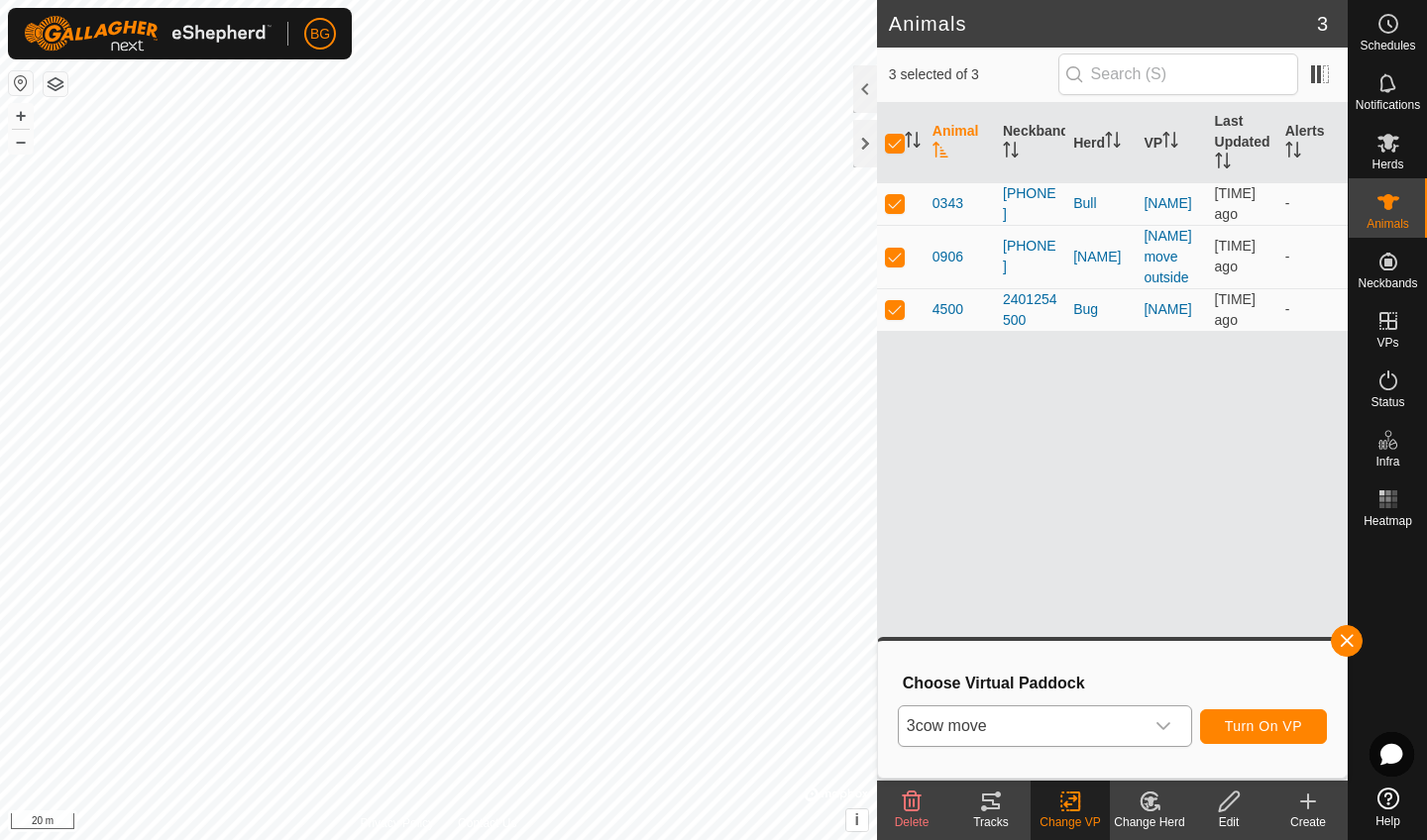 click on "Turn On VP" at bounding box center [1263, 726] 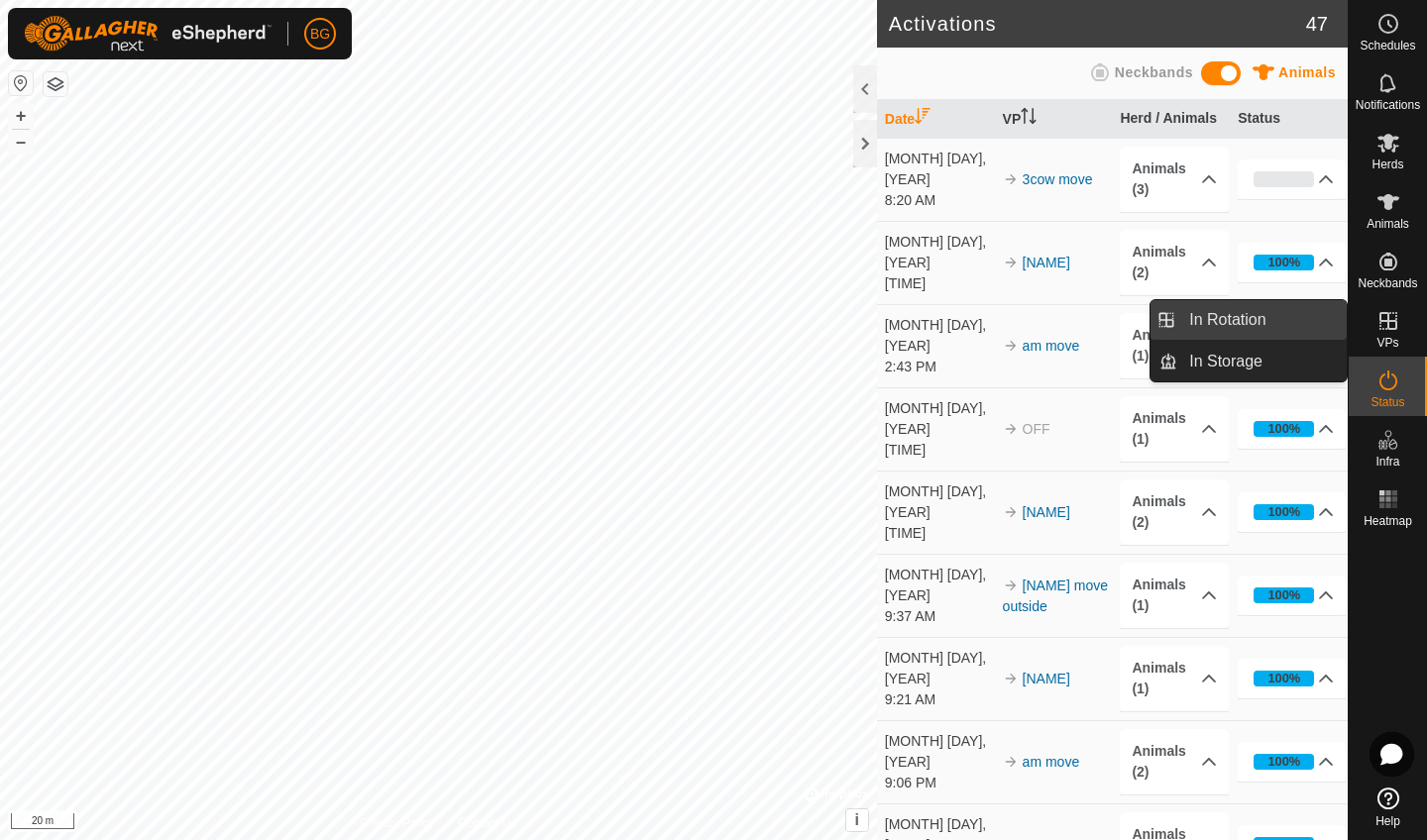 click on "In Rotation" at bounding box center [1262, 320] 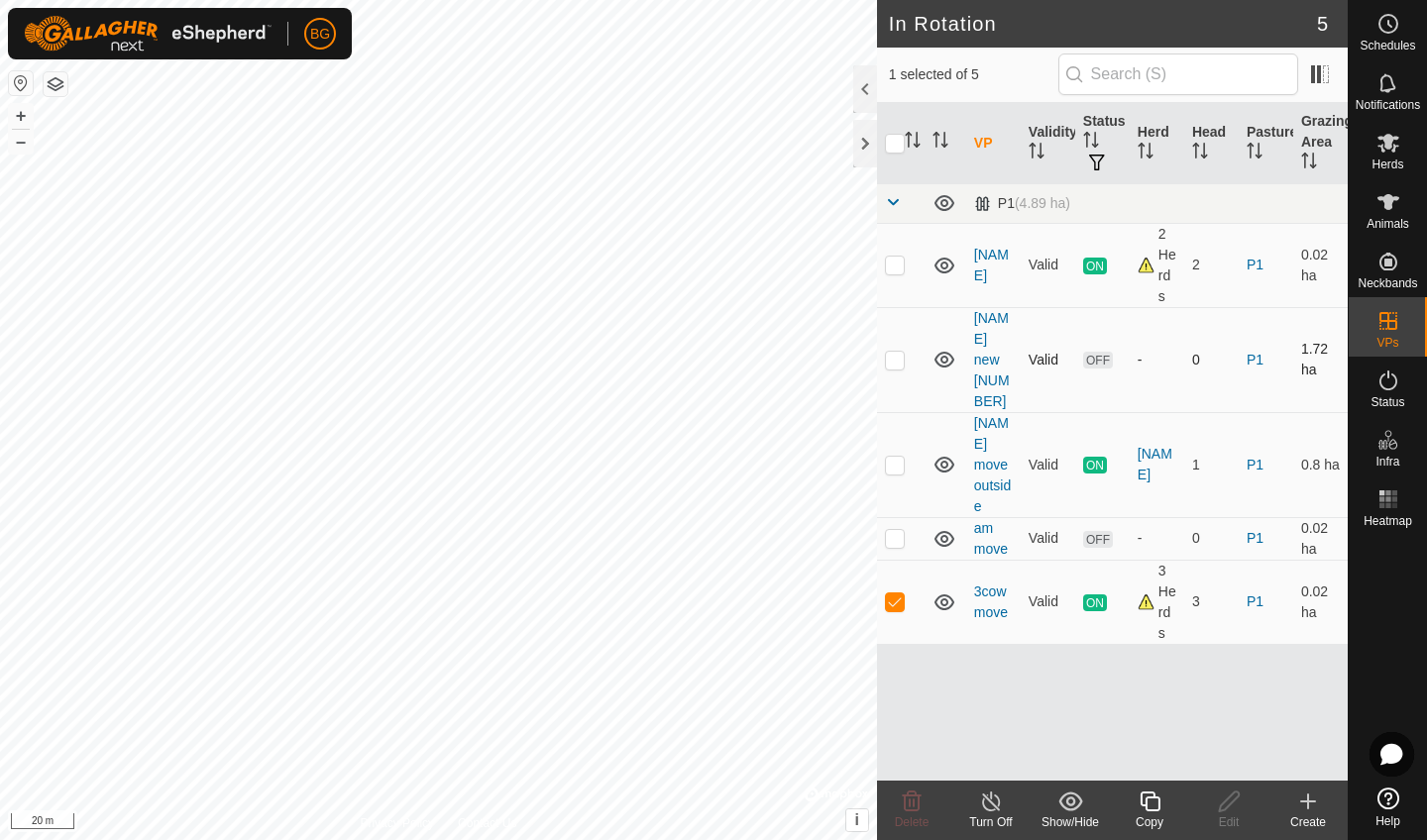 click at bounding box center (895, 360) 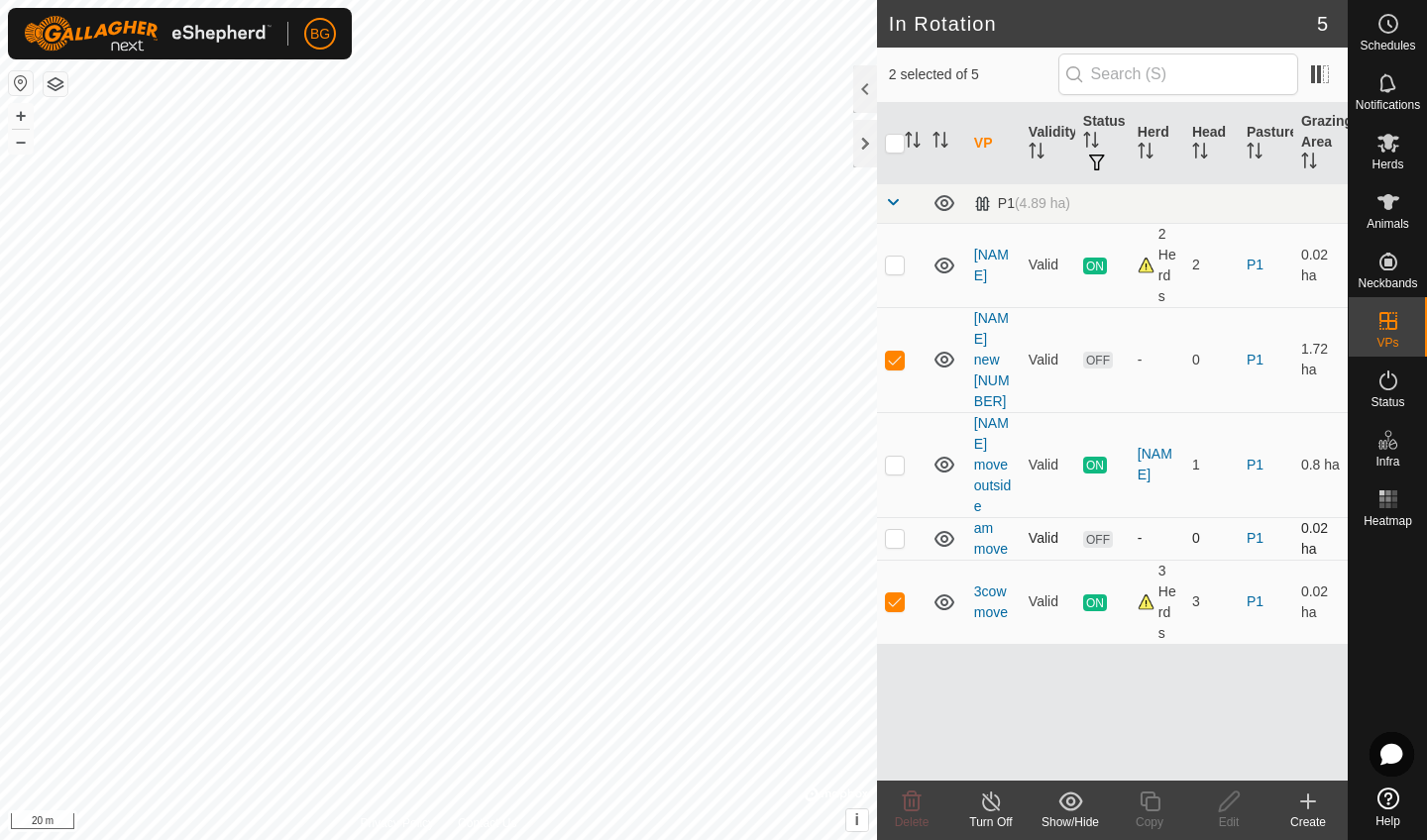 click at bounding box center (895, 538) 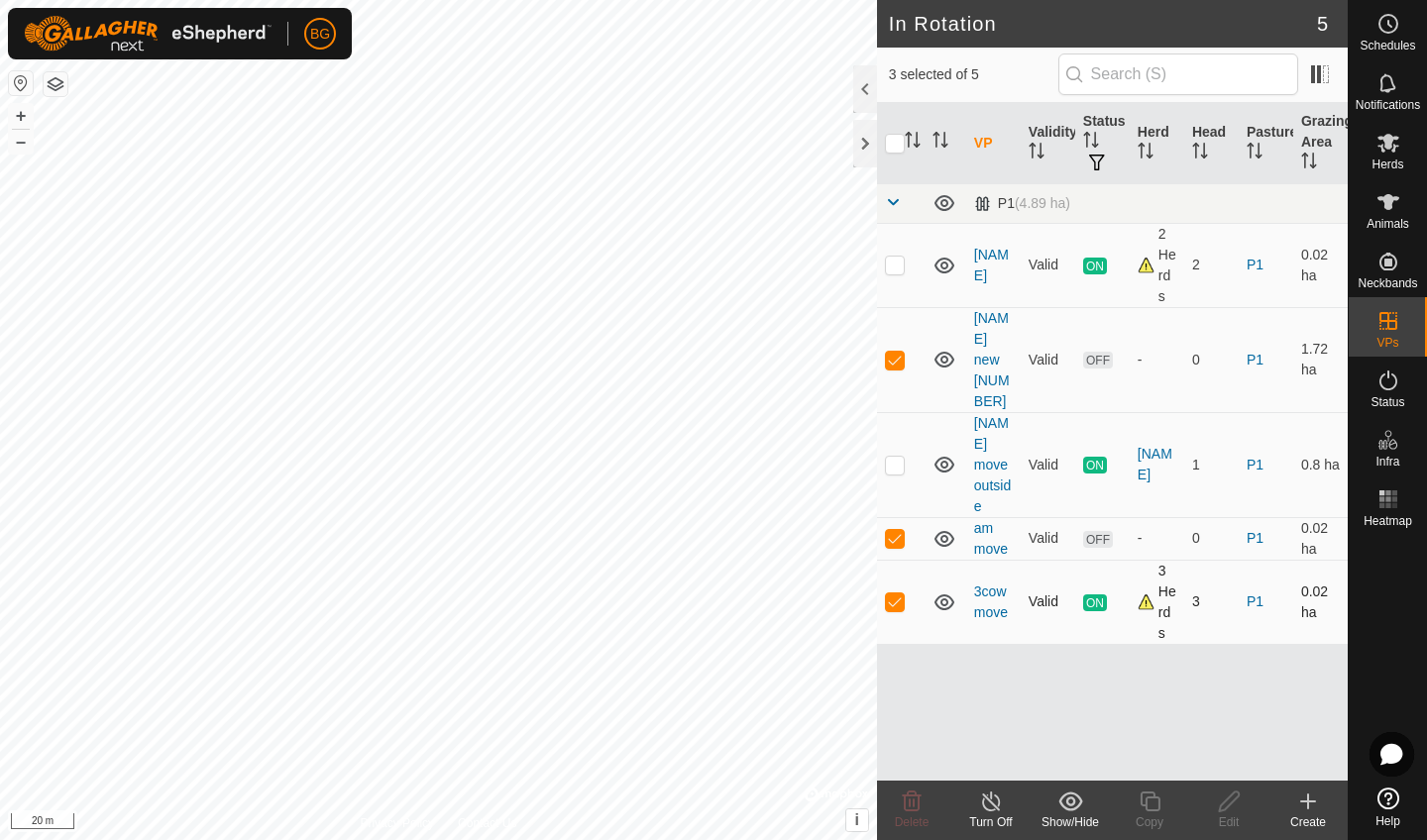 click at bounding box center [895, 601] 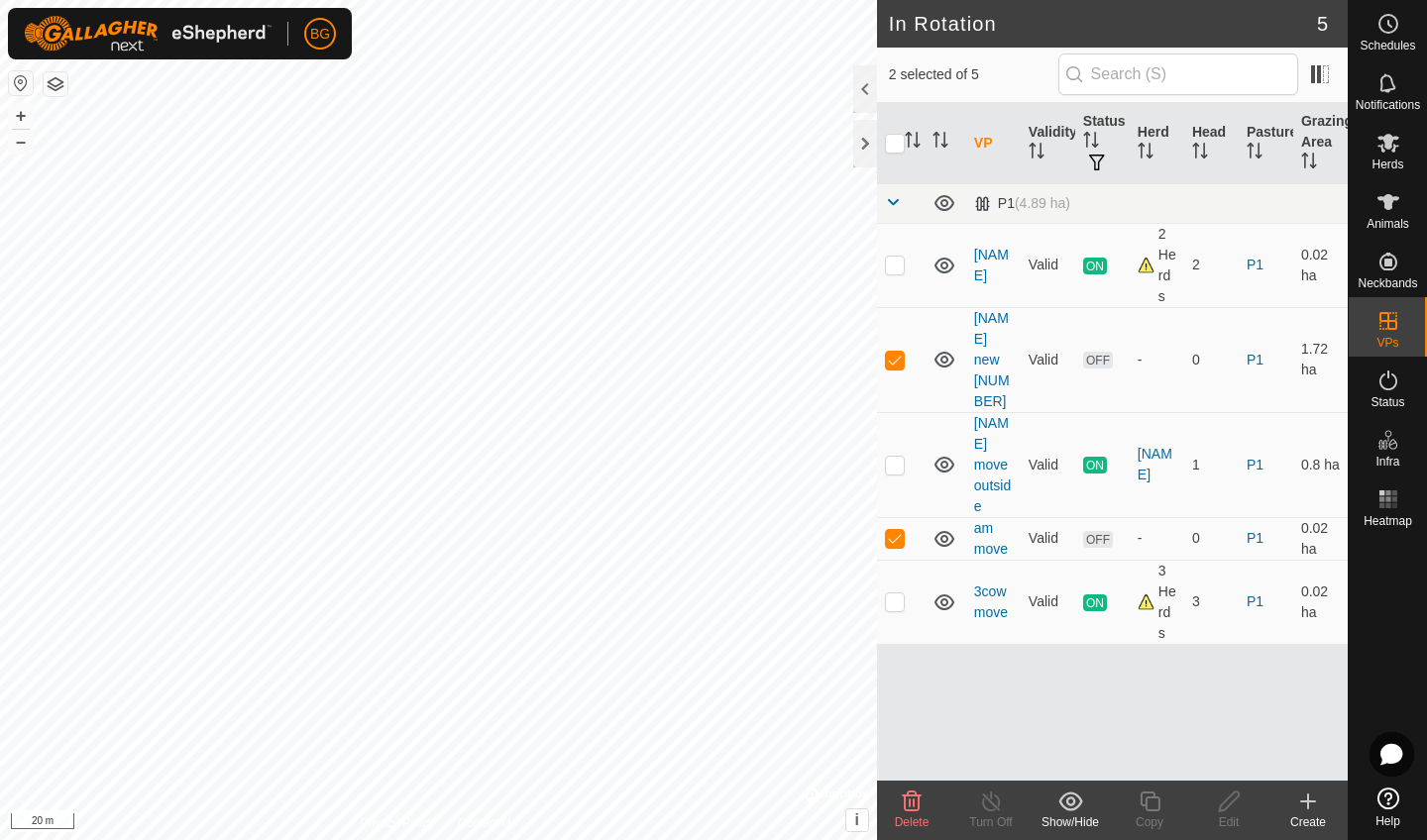 click 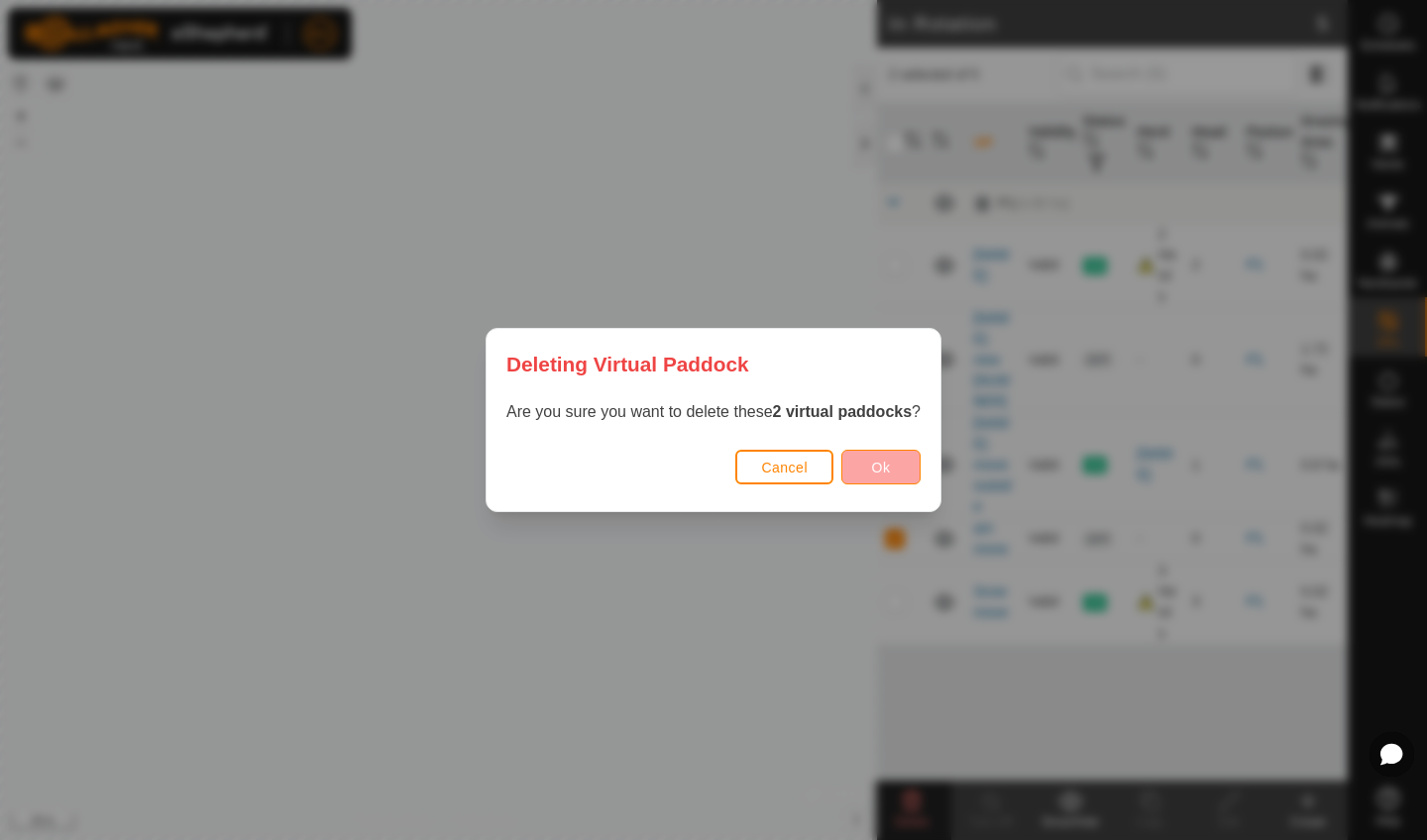click on "Ok" at bounding box center [881, 468] 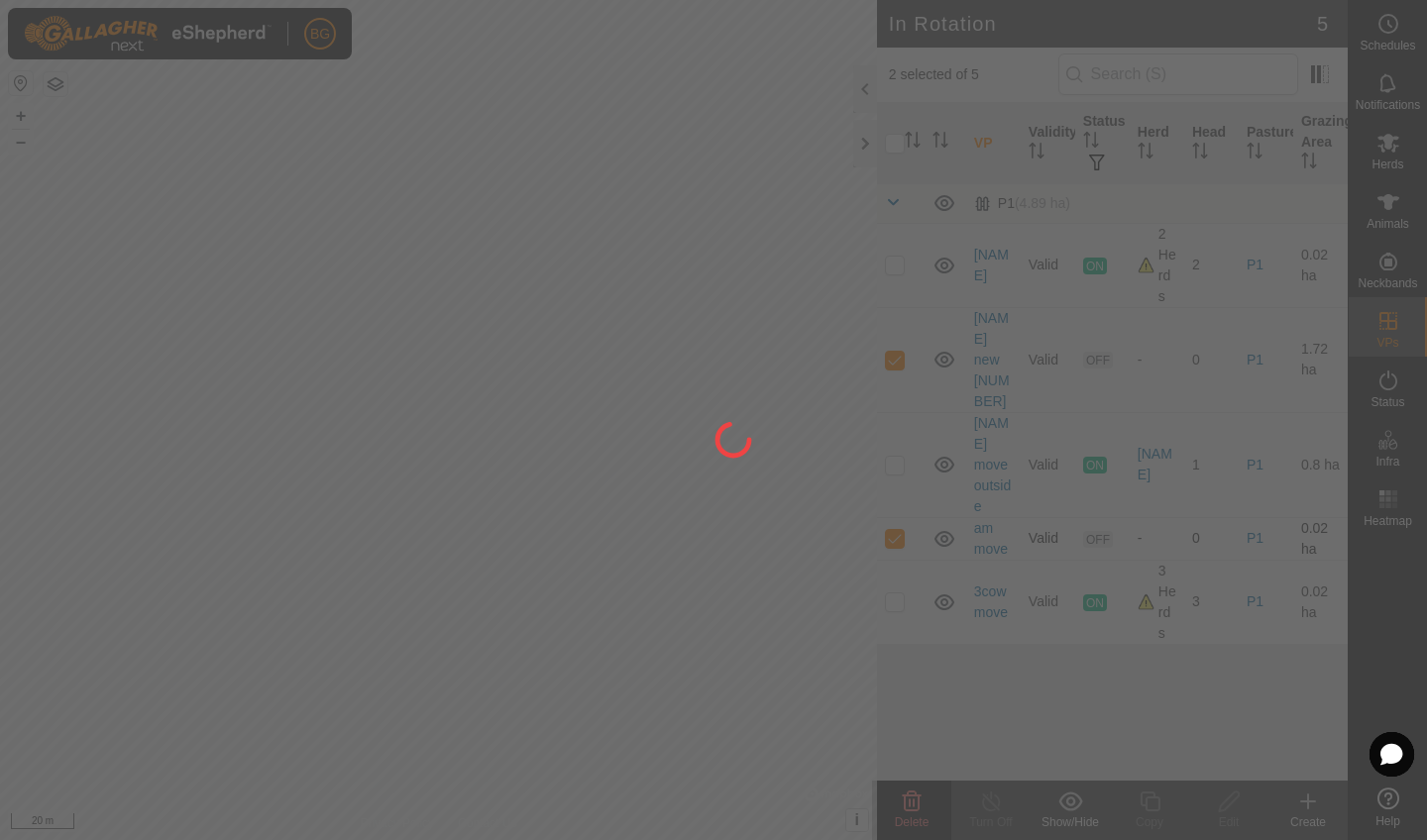 checkbox on "false" 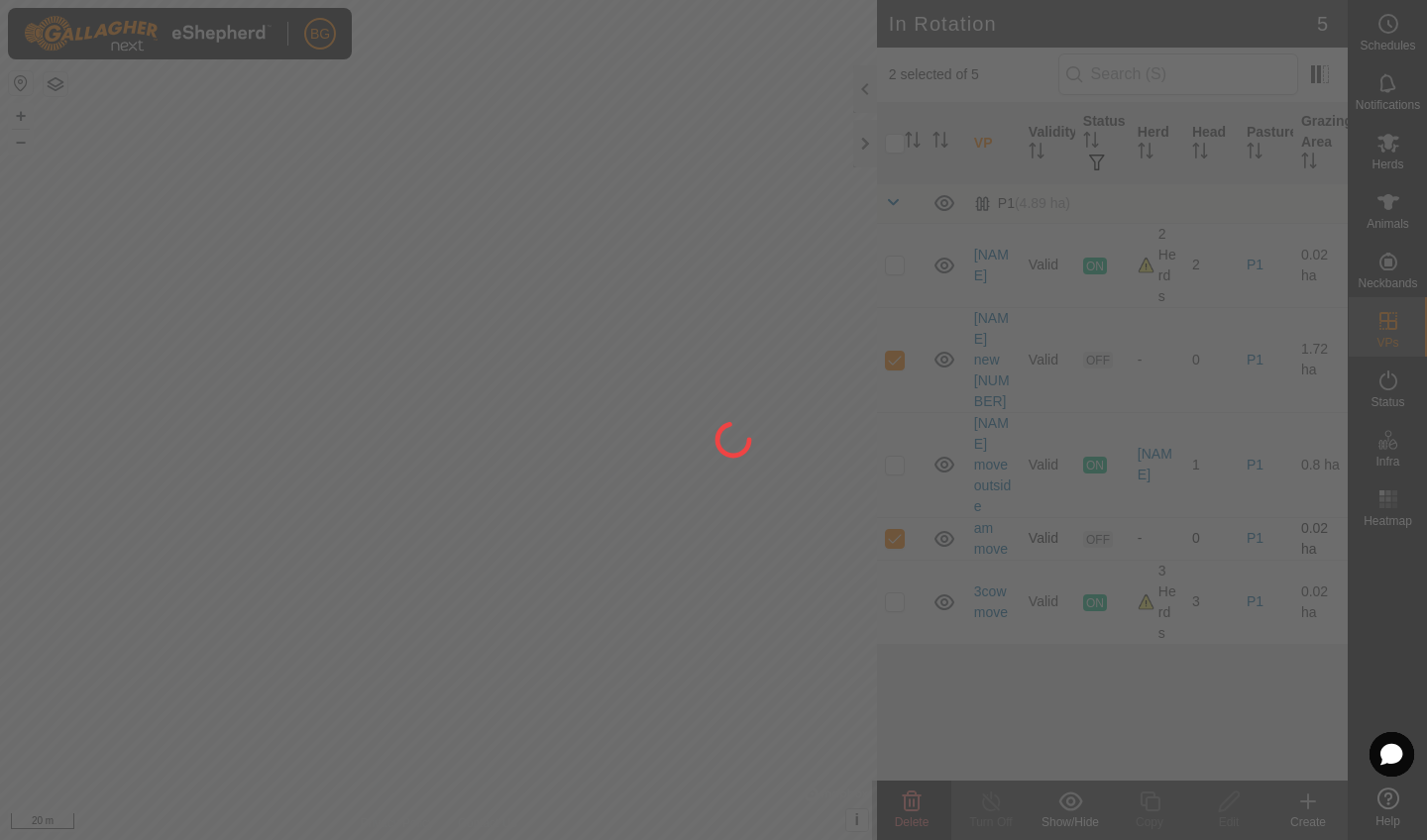 checkbox on "false" 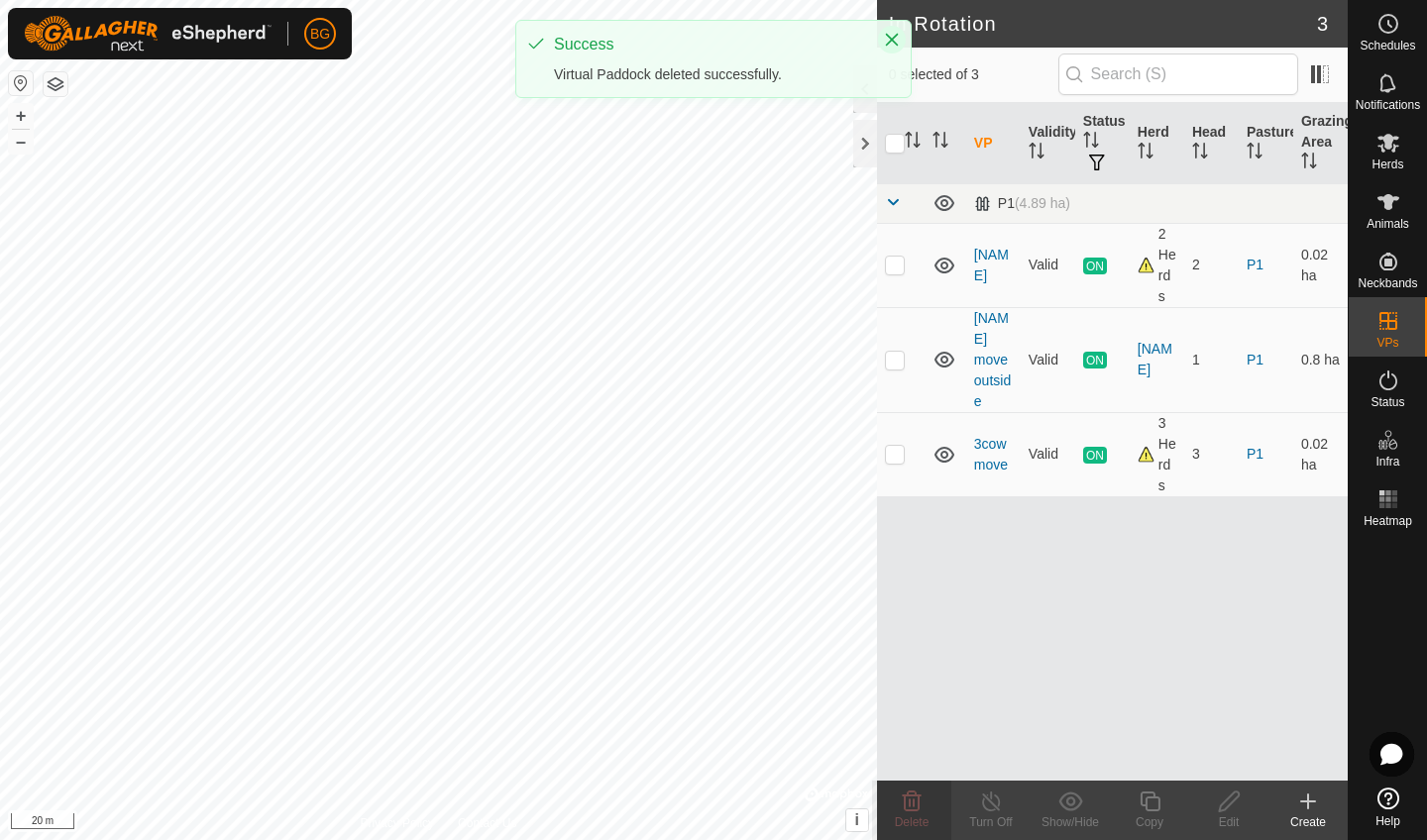 click 